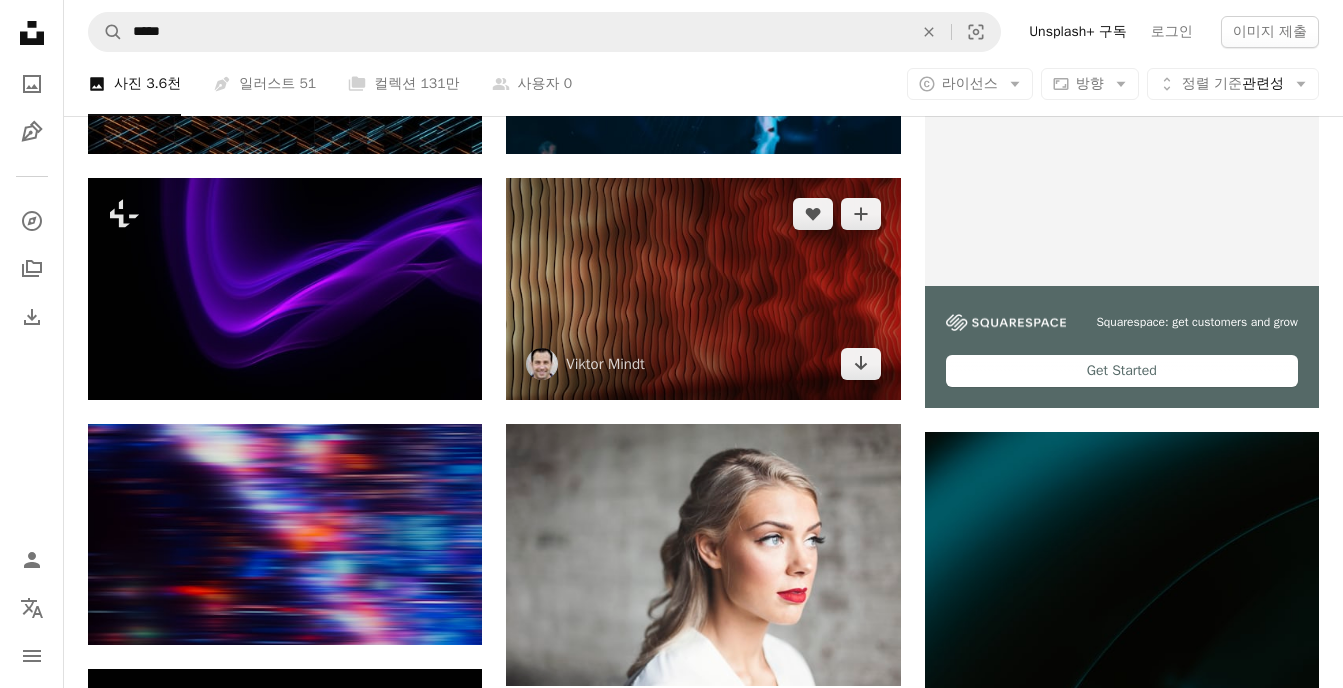 scroll, scrollTop: 608, scrollLeft: 0, axis: vertical 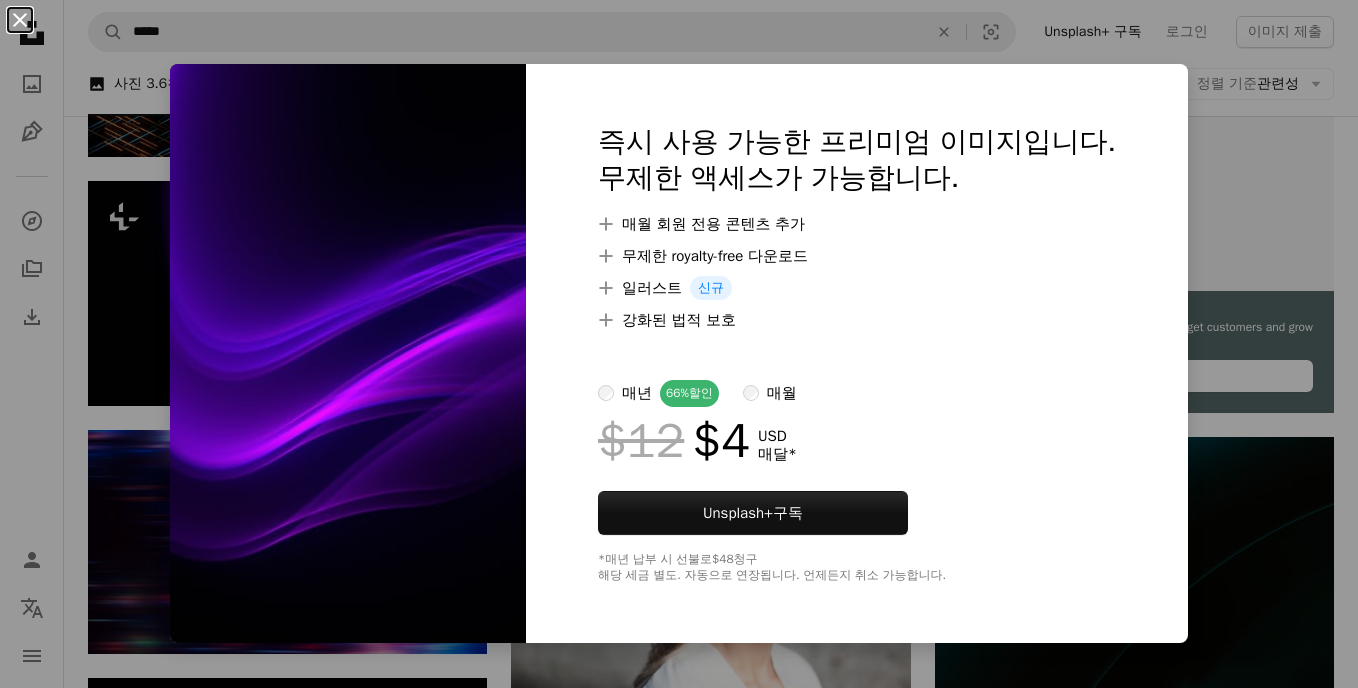click on "An X shape" at bounding box center [20, 20] 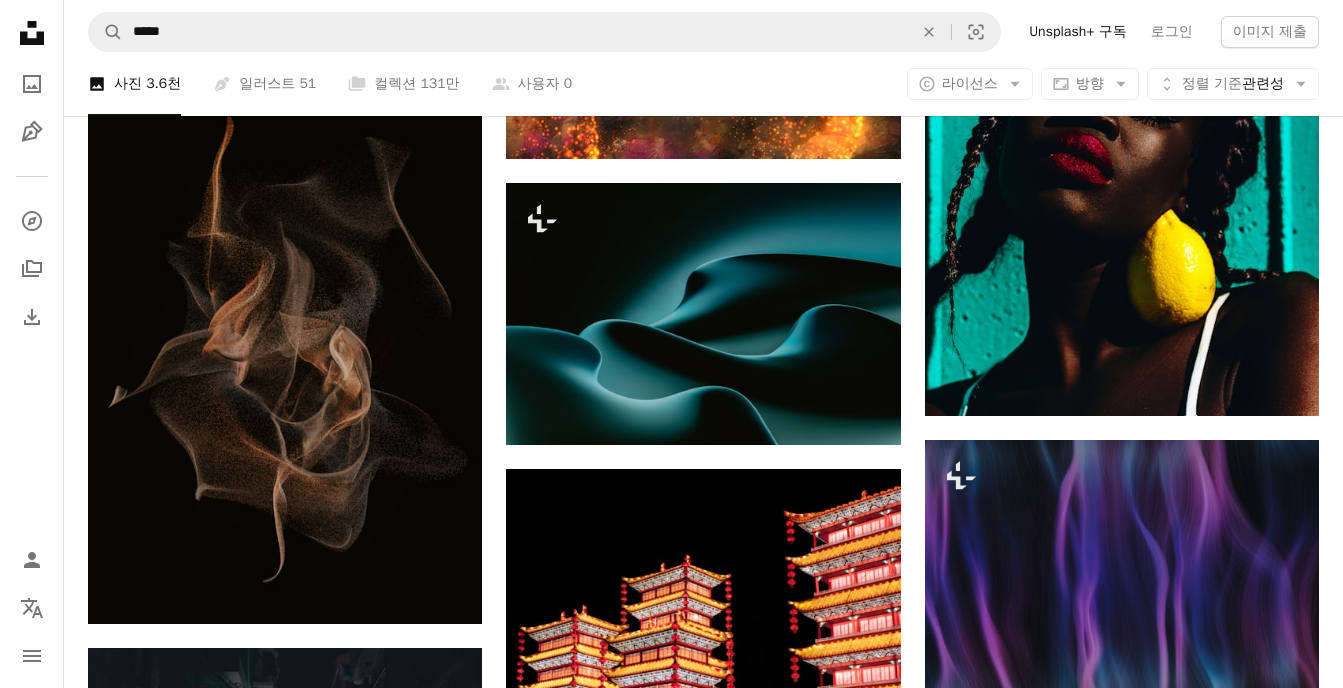 scroll, scrollTop: 4785, scrollLeft: 0, axis: vertical 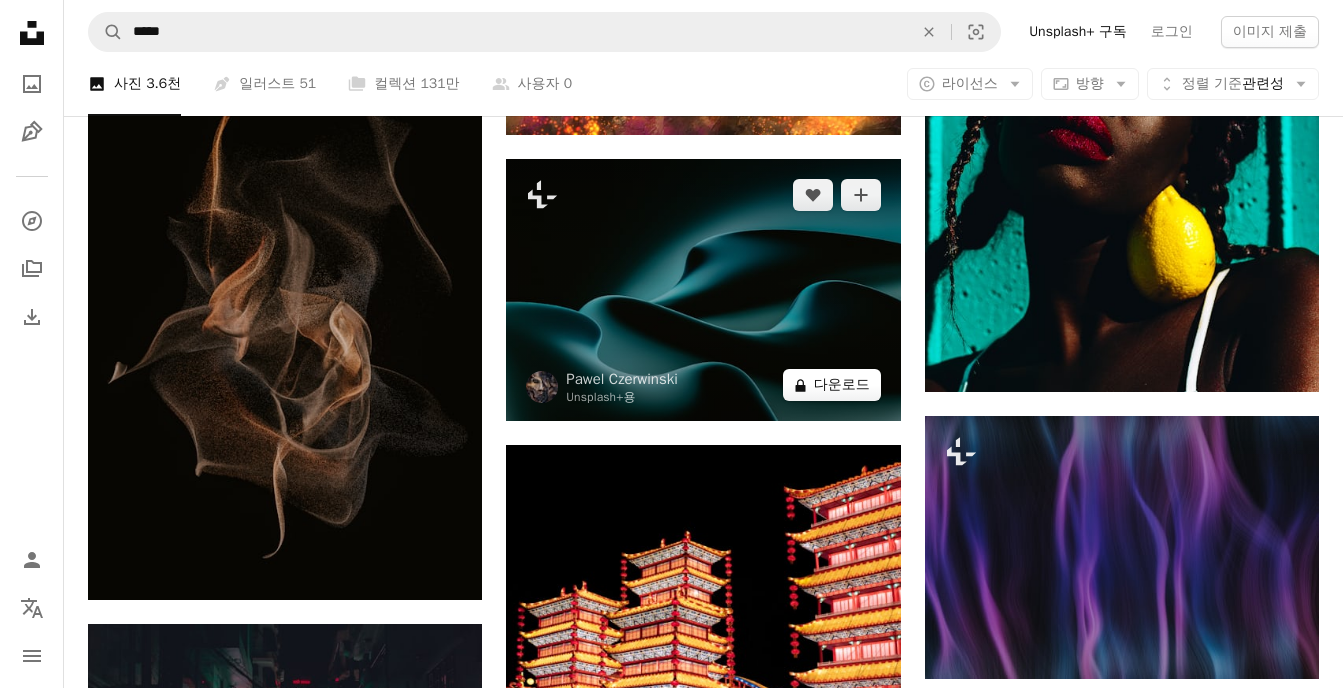 click on "A lock   다운로드" at bounding box center (832, 385) 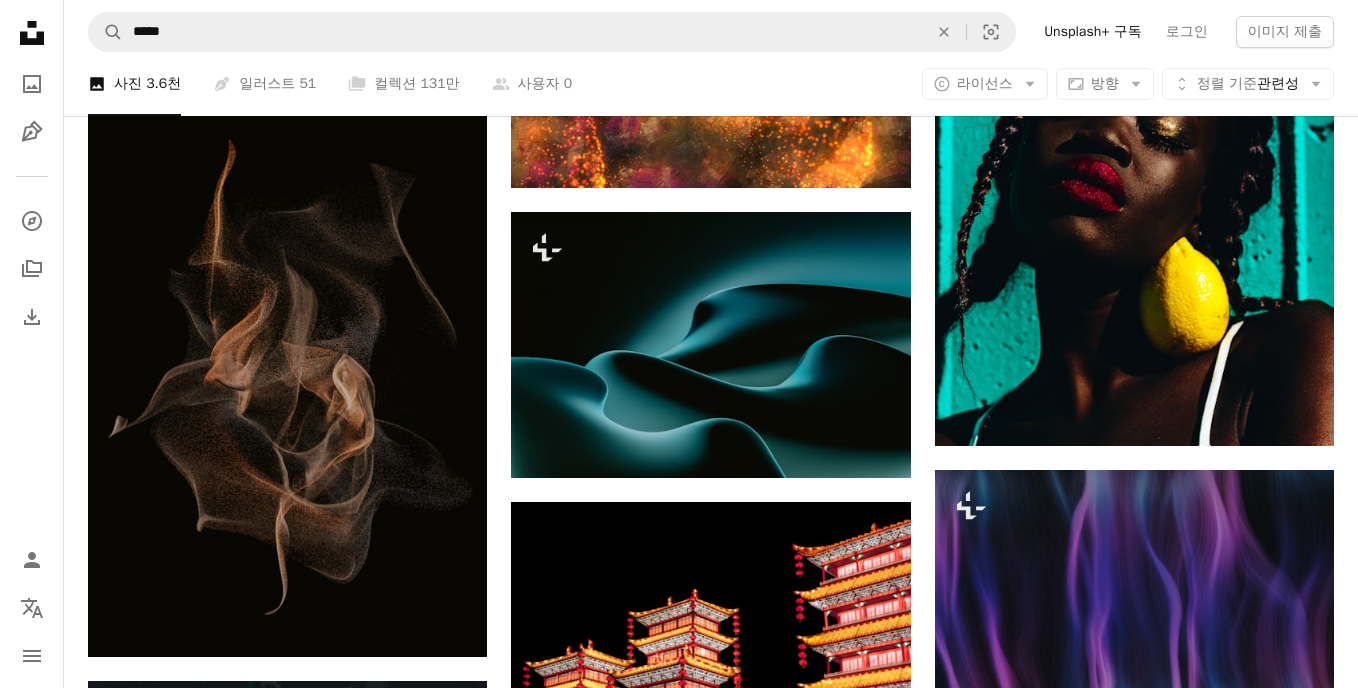 click on "An X shape" at bounding box center [20, 20] 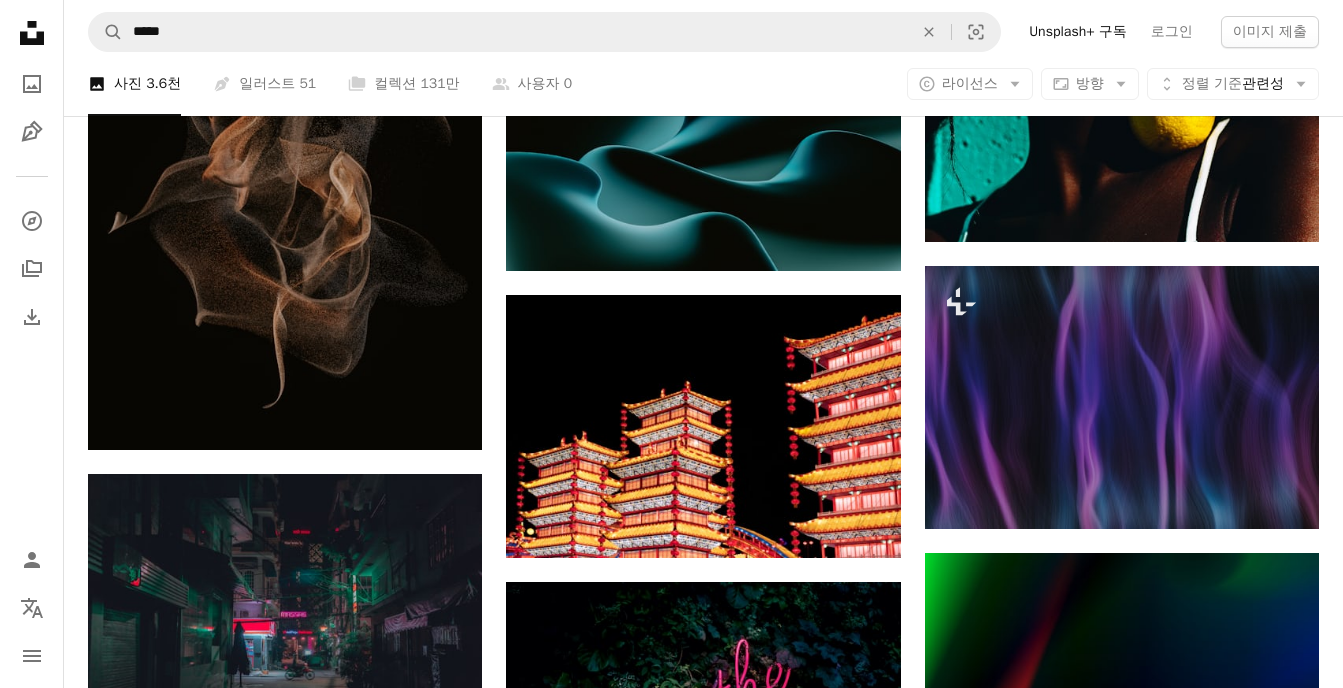 scroll, scrollTop: 5034, scrollLeft: 0, axis: vertical 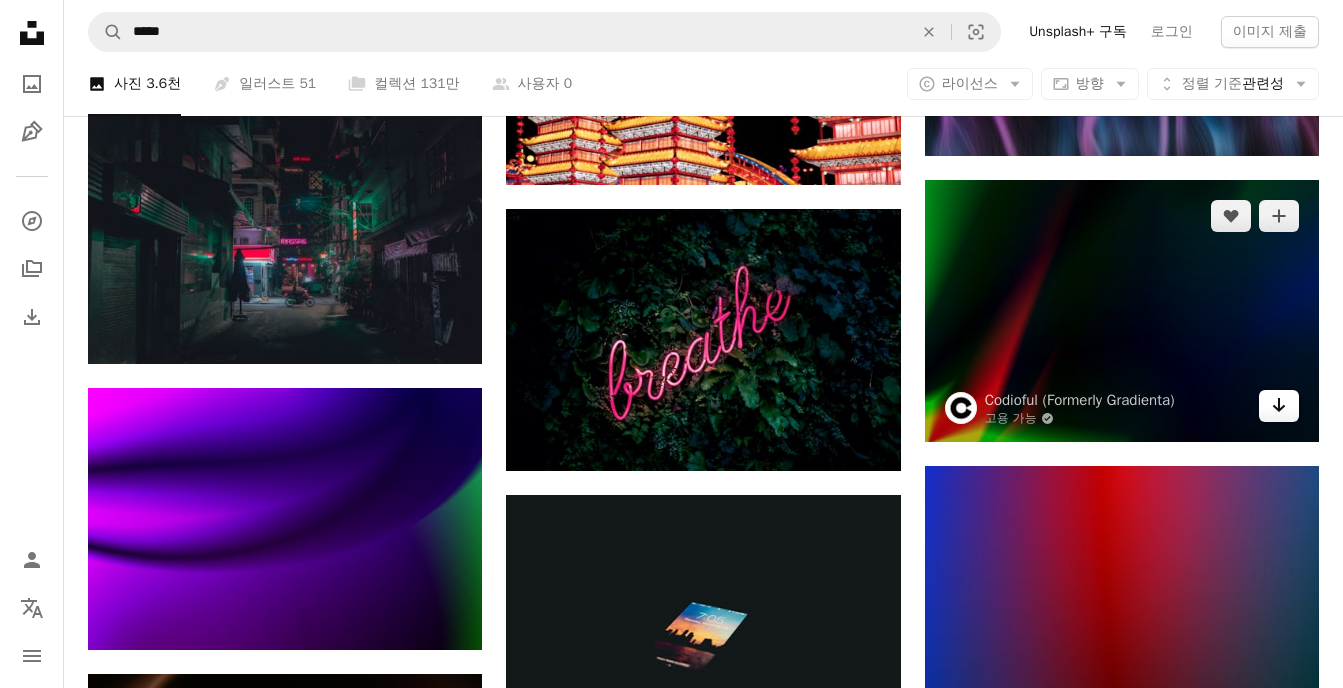 click on "Arrow pointing down" 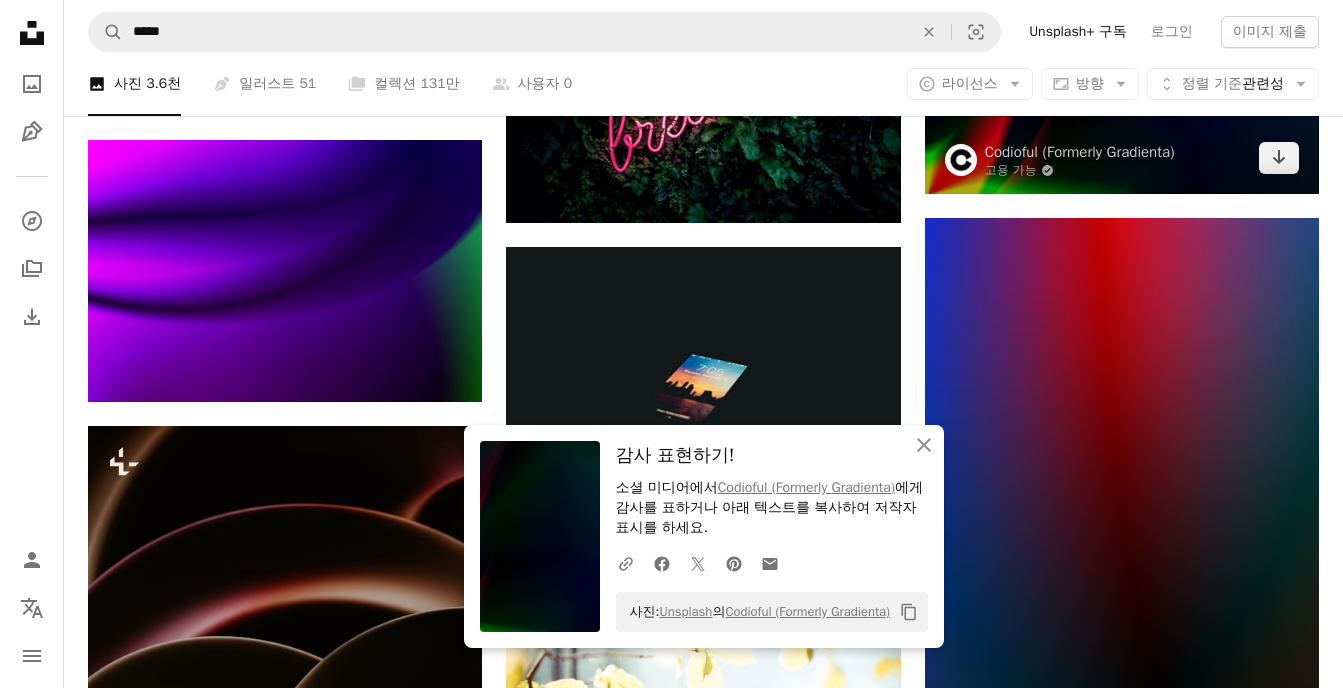 scroll, scrollTop: 5581, scrollLeft: 0, axis: vertical 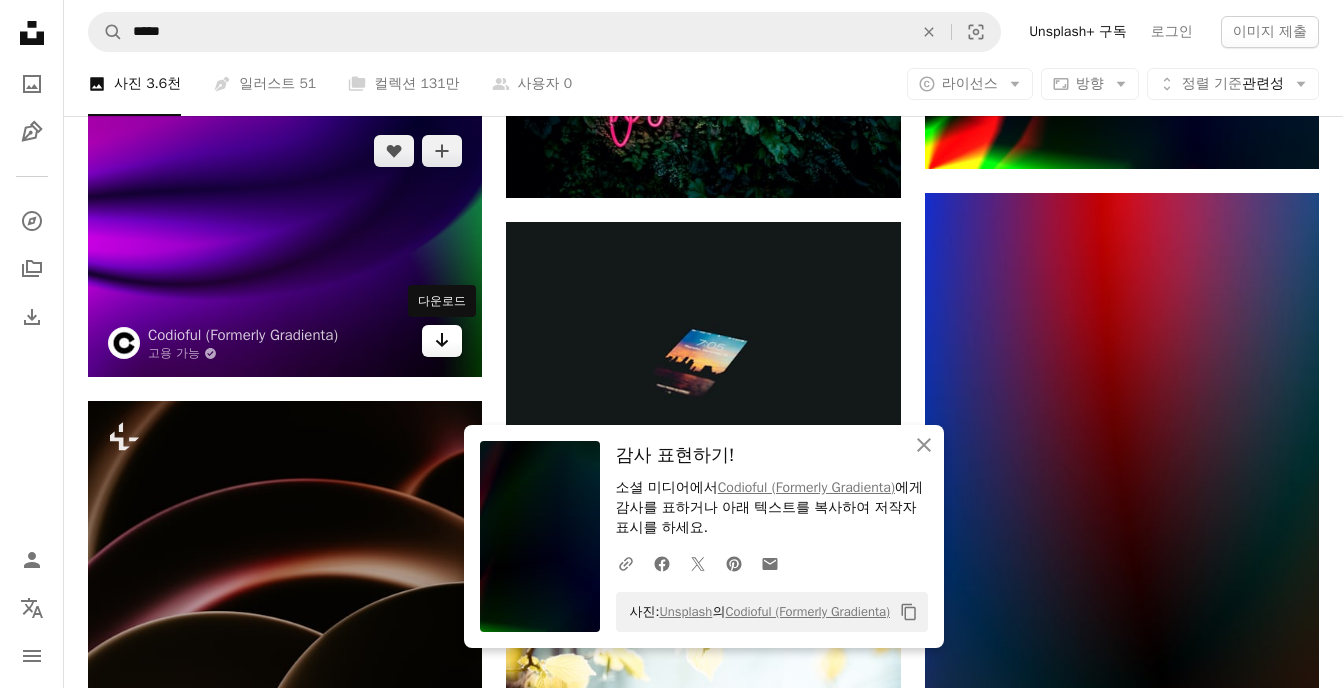 click on "Arrow pointing down" 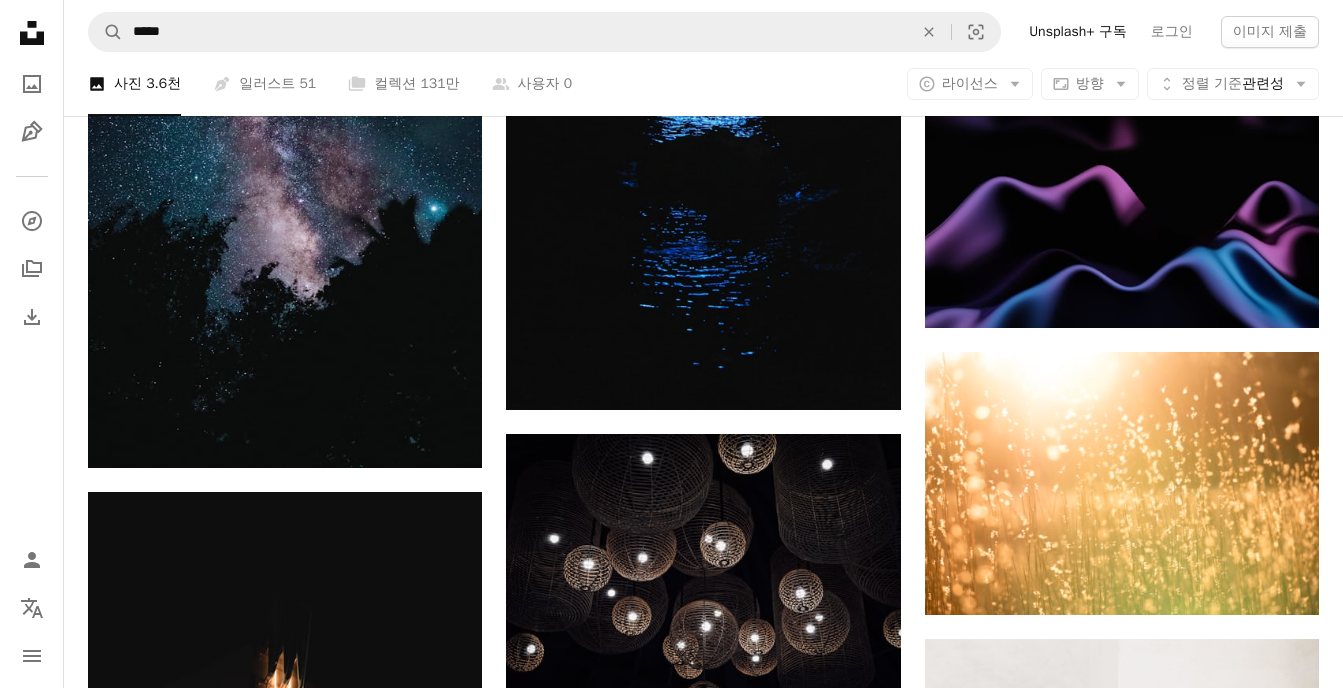 scroll, scrollTop: 6949, scrollLeft: 0, axis: vertical 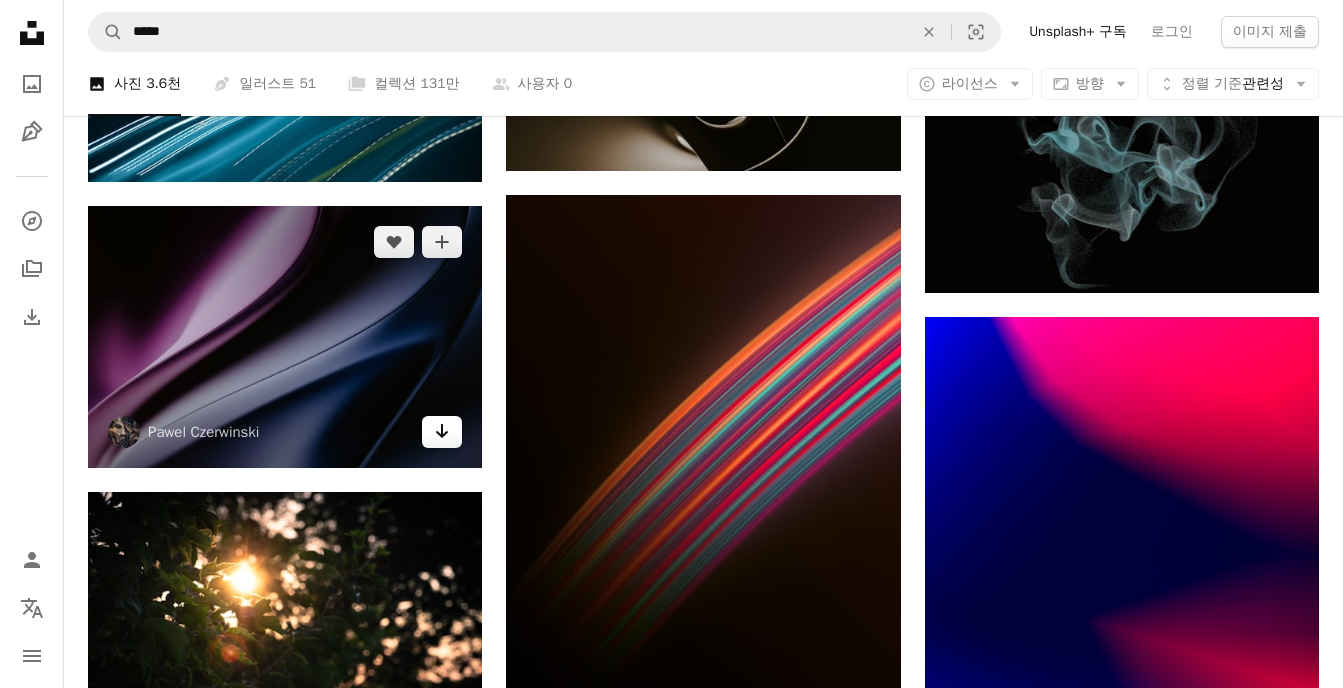 click on "Arrow pointing down" 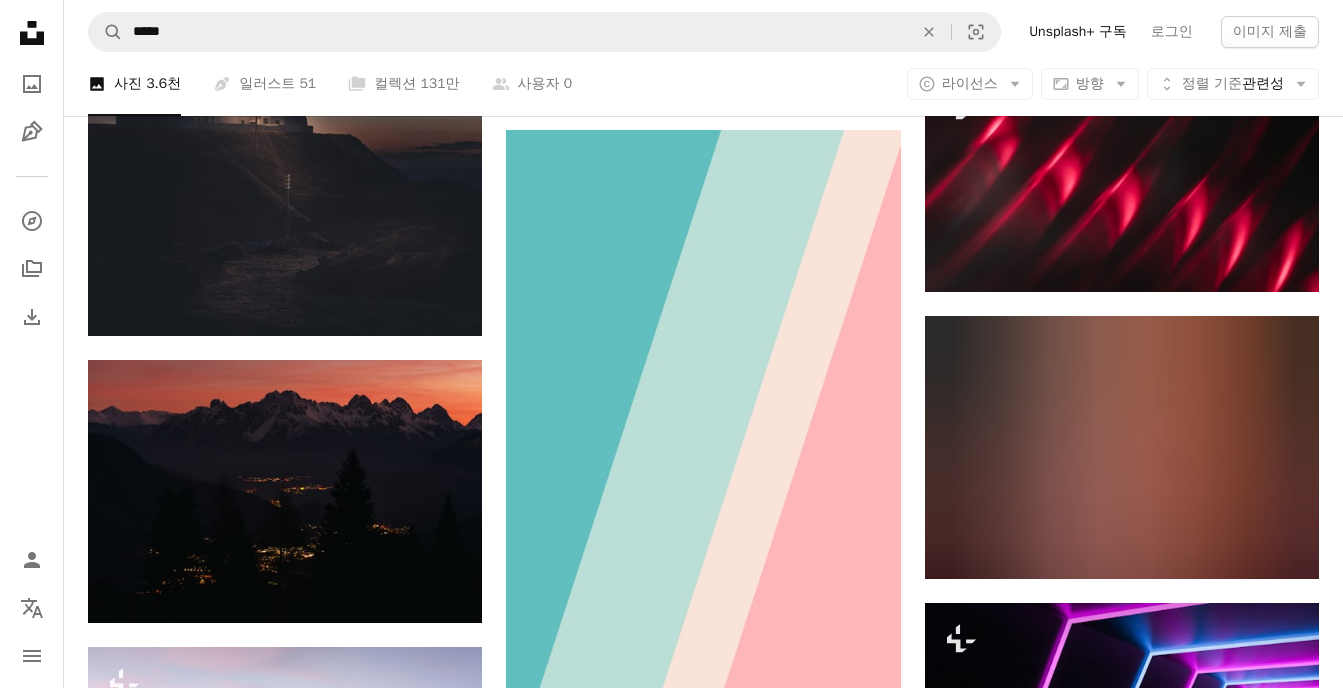 scroll, scrollTop: 17808, scrollLeft: 0, axis: vertical 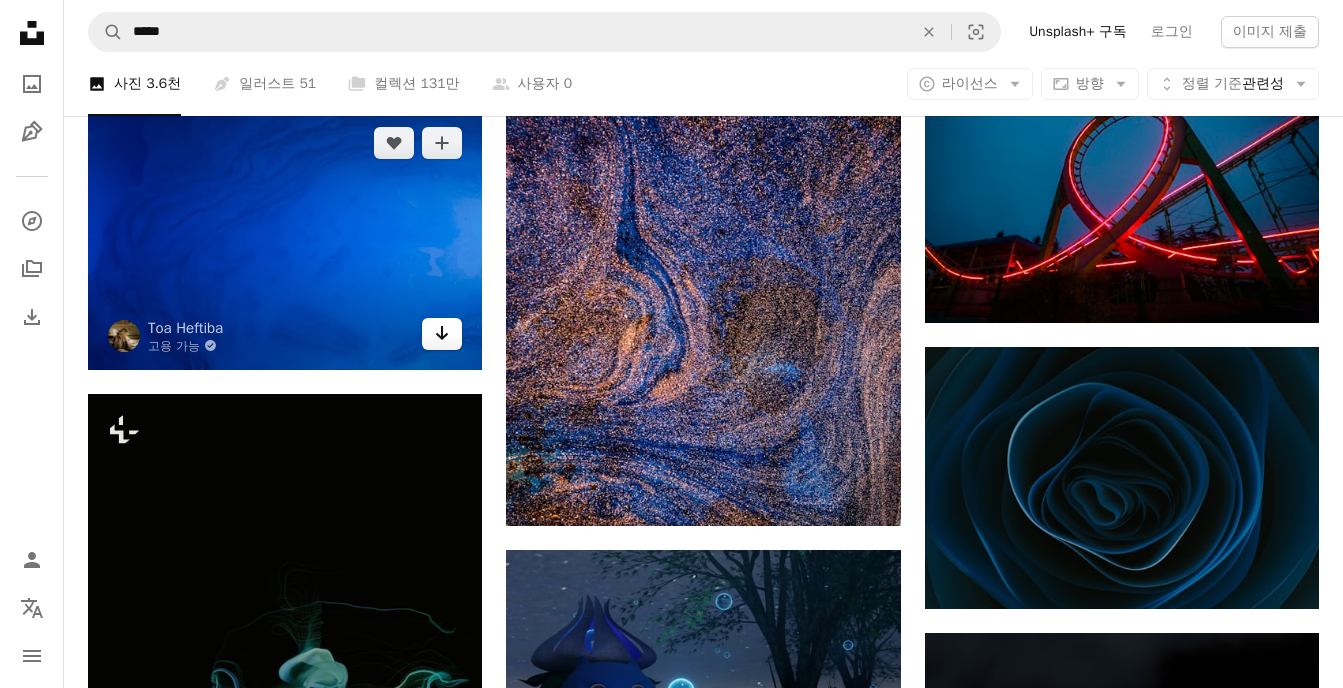 click 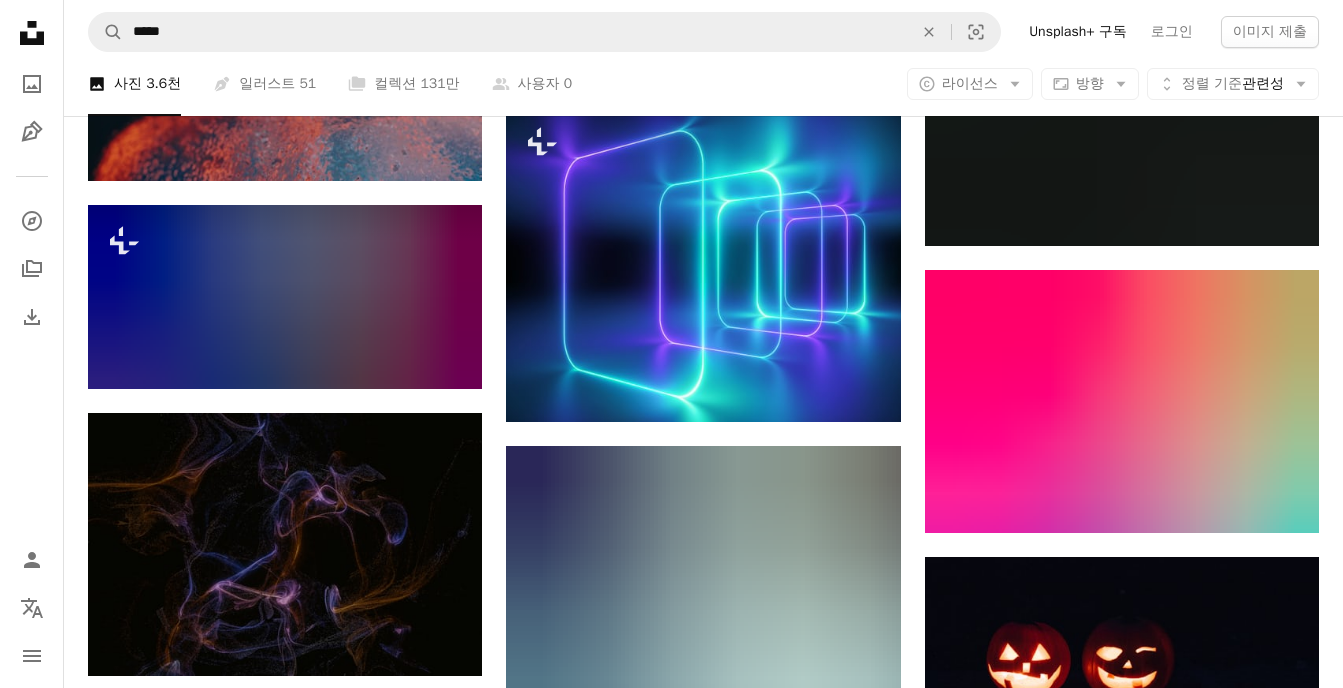 scroll, scrollTop: 20136, scrollLeft: 0, axis: vertical 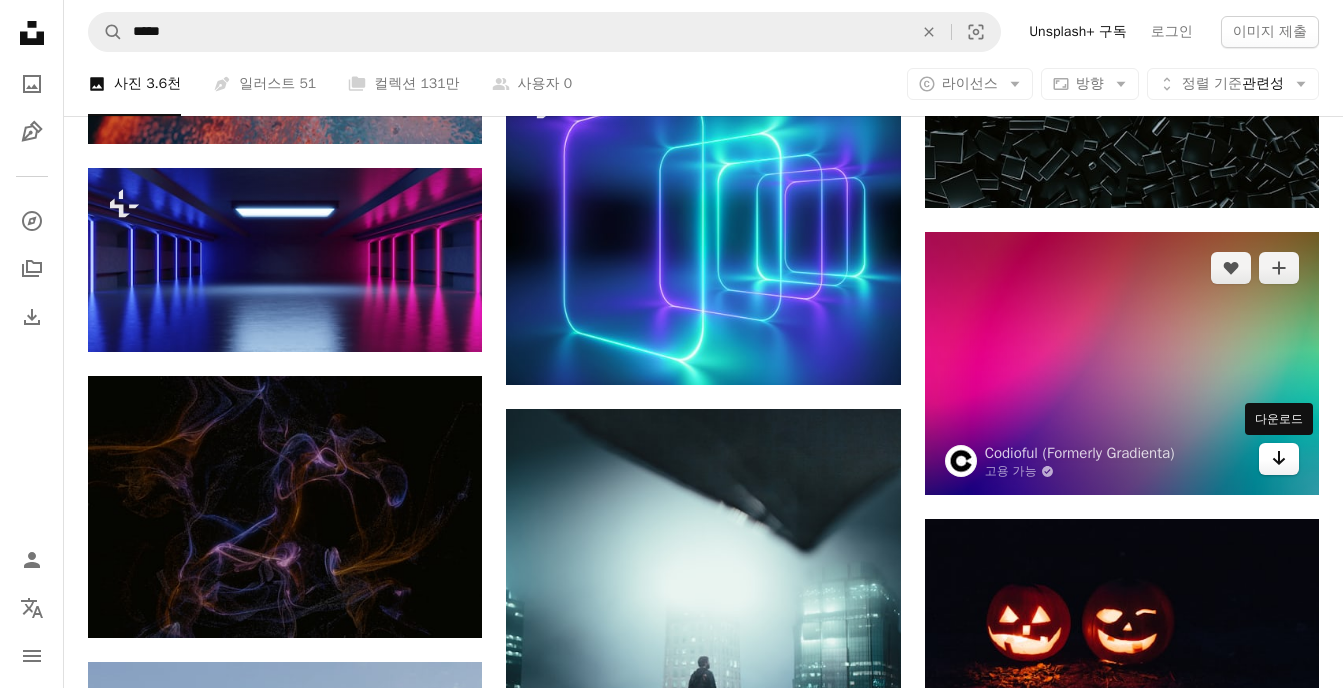 click on "Arrow pointing down" 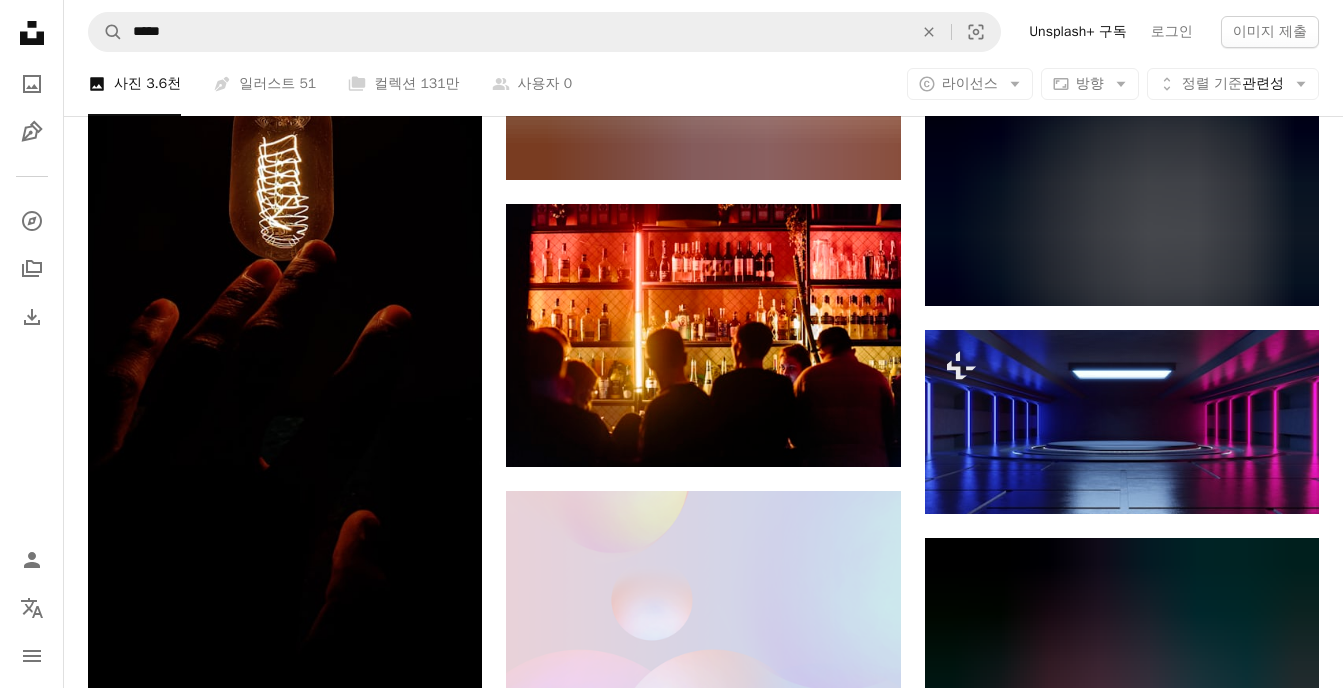 scroll, scrollTop: 21464, scrollLeft: 0, axis: vertical 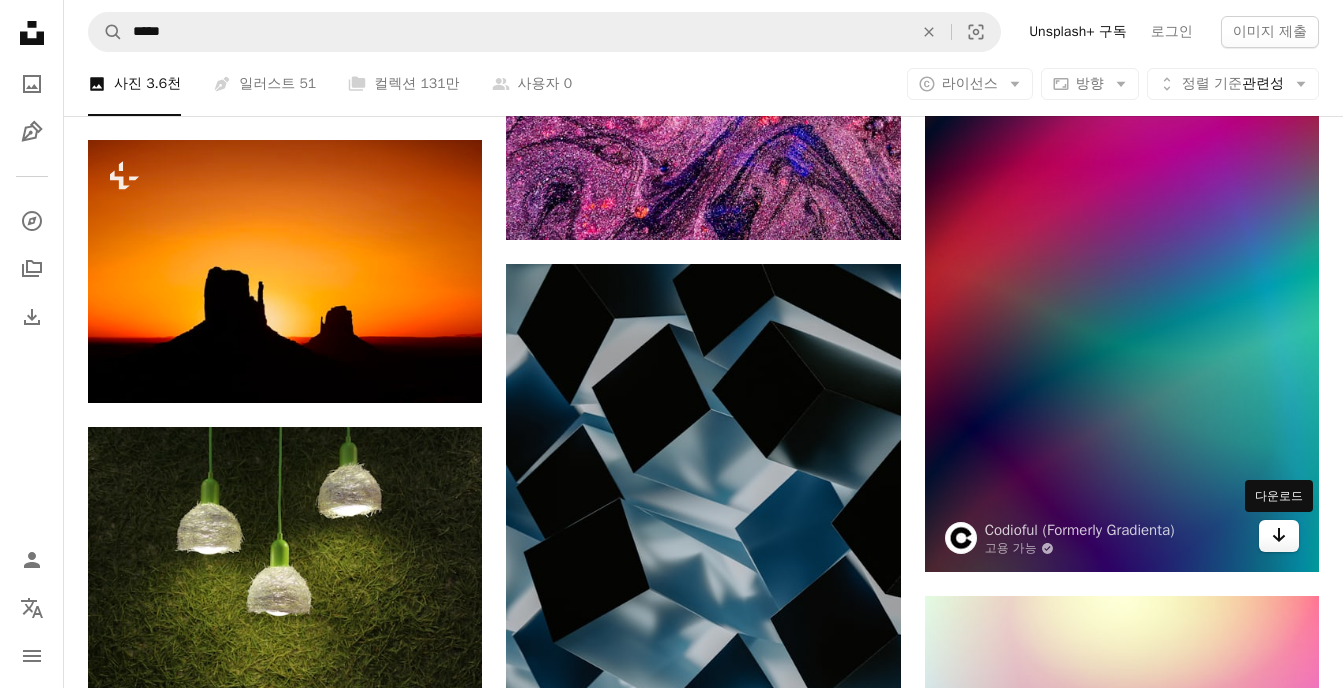 click on "Arrow pointing down" at bounding box center [1279, 536] 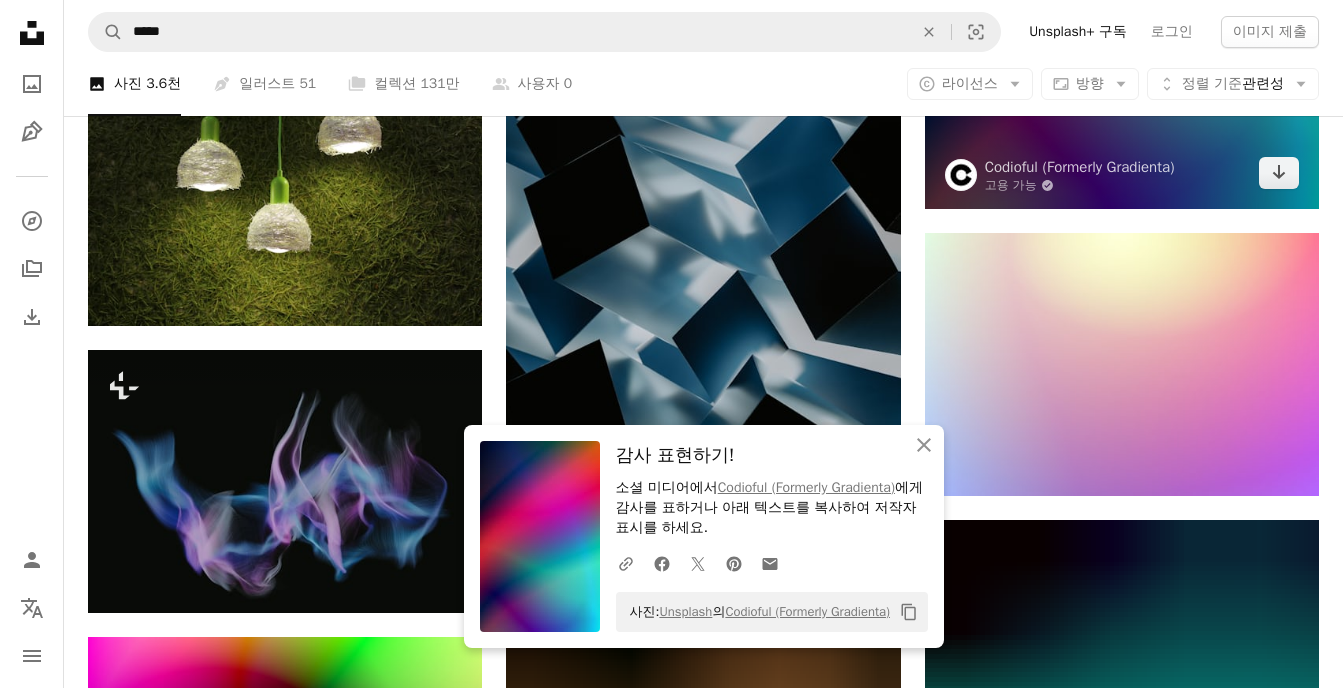 scroll, scrollTop: 26479, scrollLeft: 0, axis: vertical 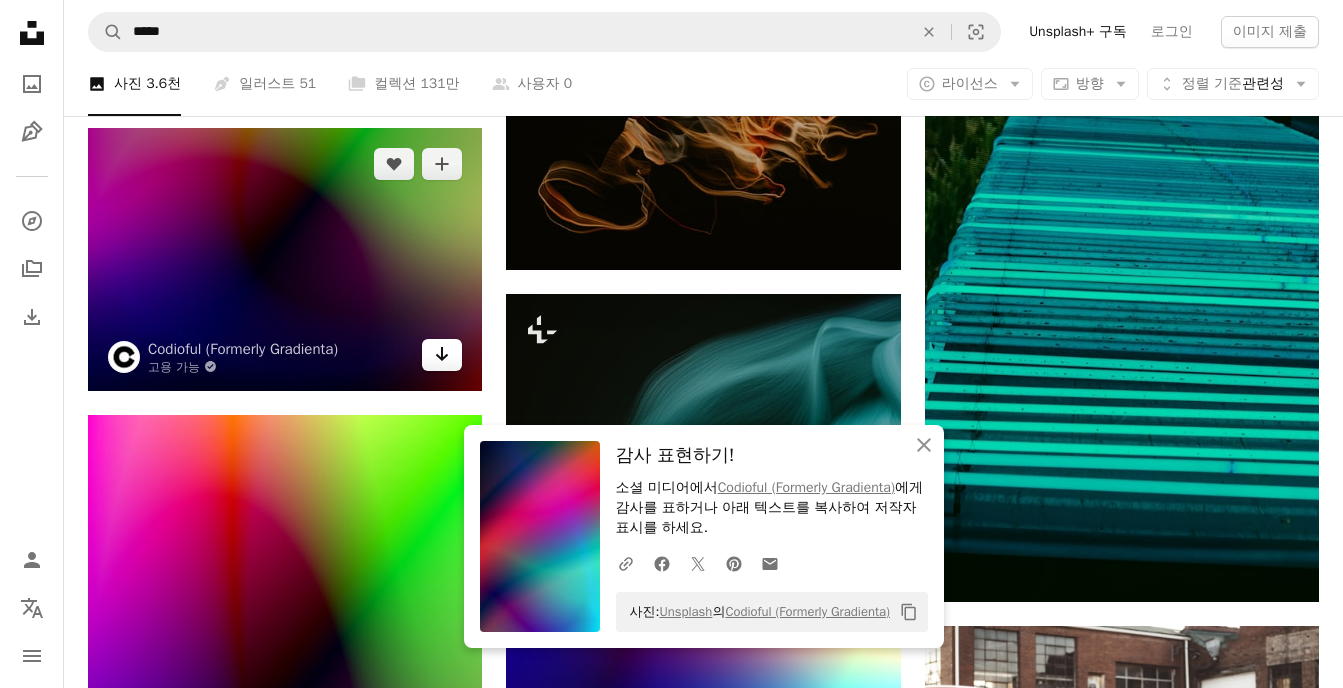 click 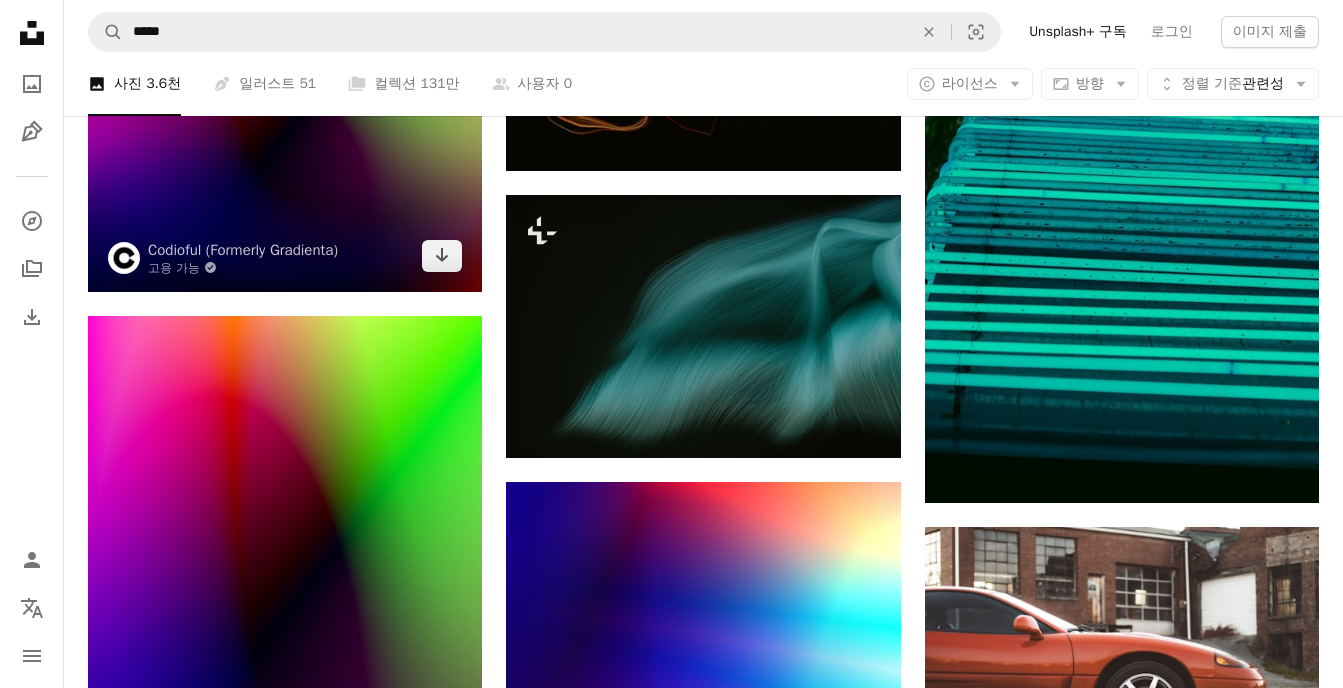 scroll, scrollTop: 27148, scrollLeft: 0, axis: vertical 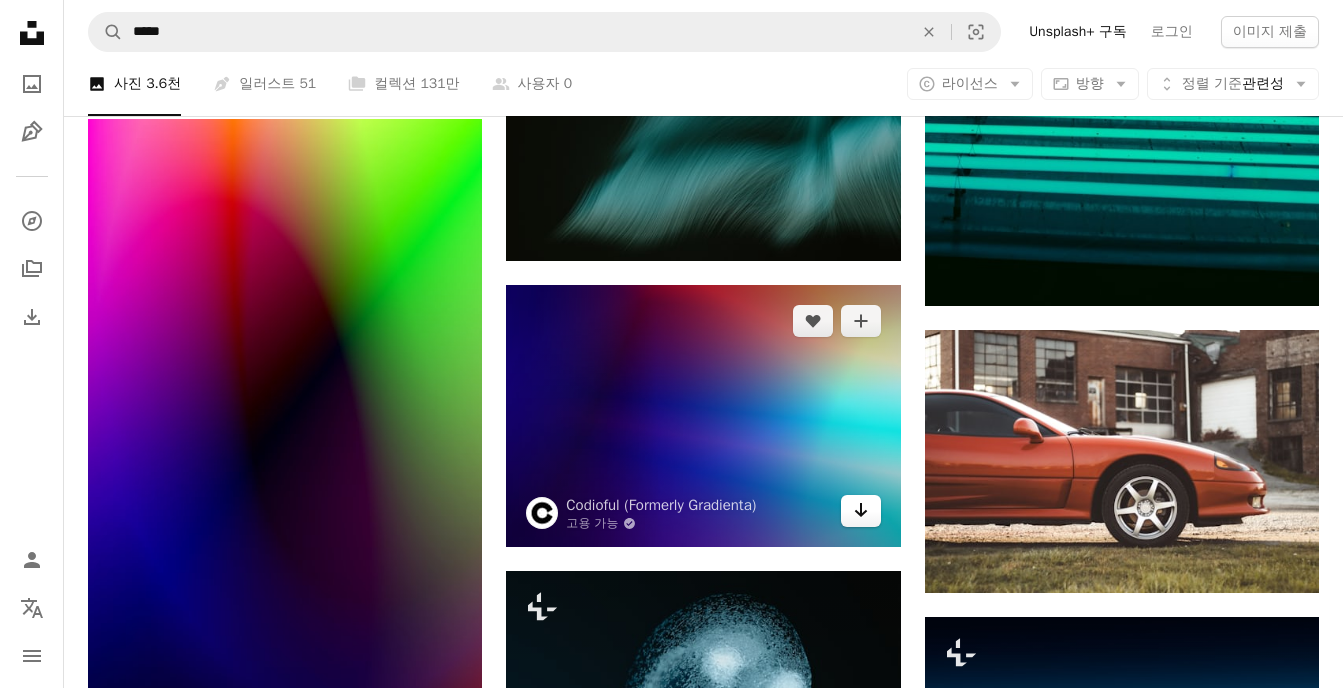 click on "Arrow pointing down" 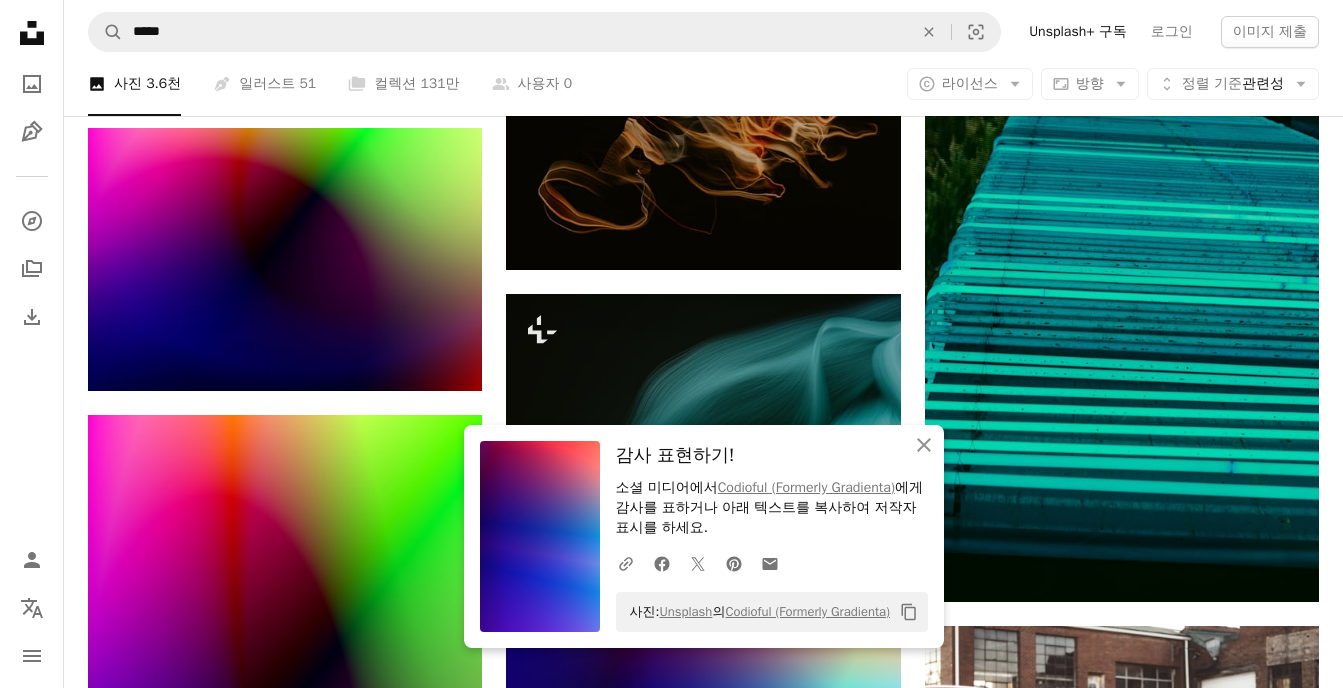 scroll, scrollTop: 26803, scrollLeft: 0, axis: vertical 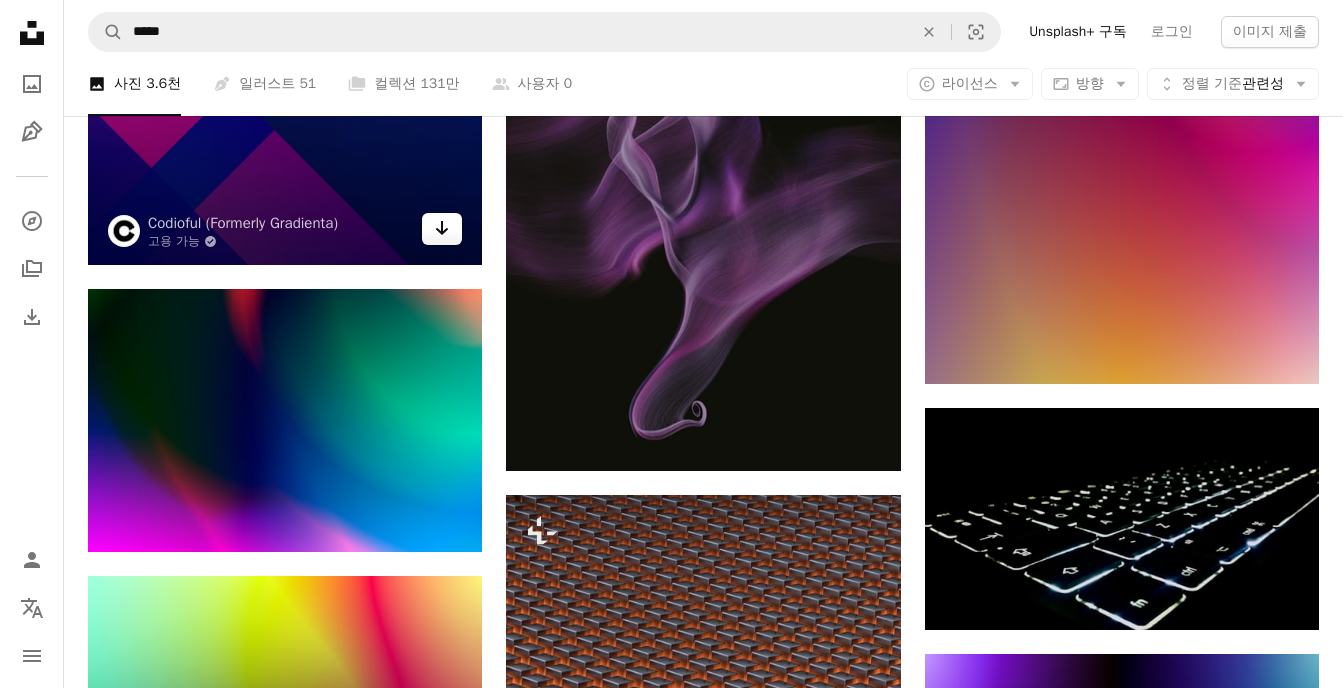 click 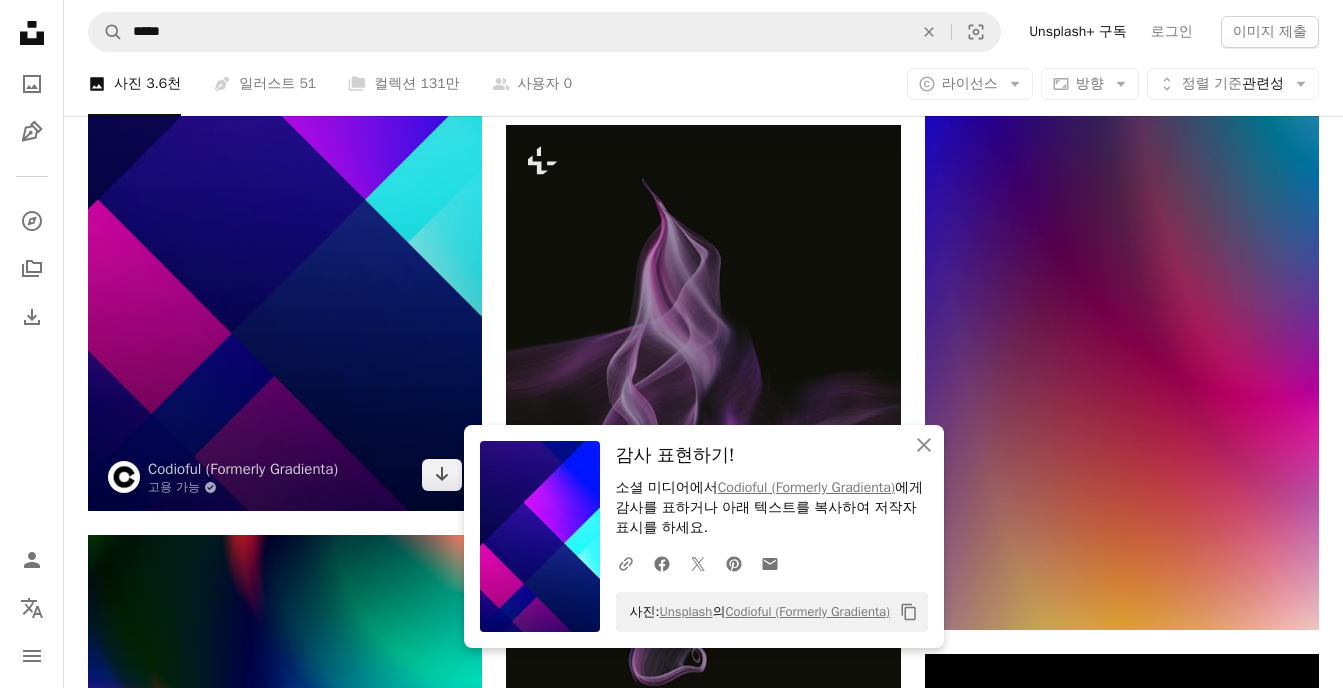 scroll, scrollTop: 28279, scrollLeft: 0, axis: vertical 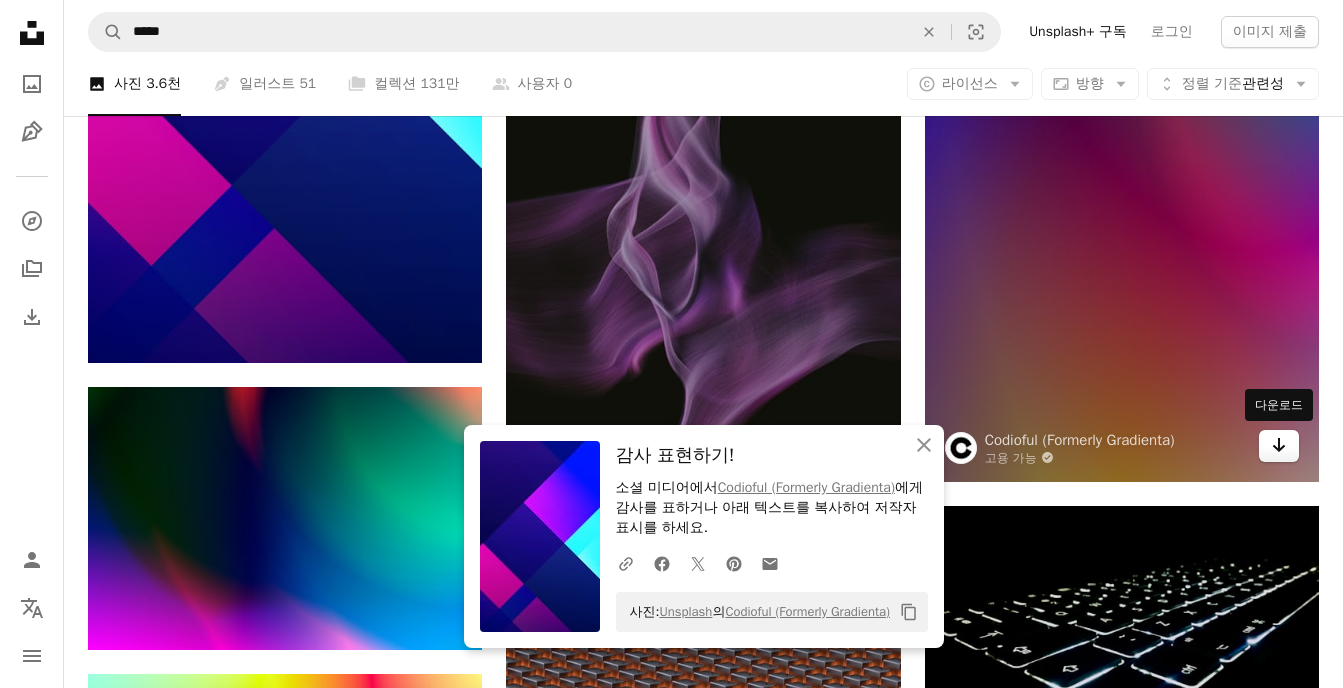 click on "Arrow pointing down" 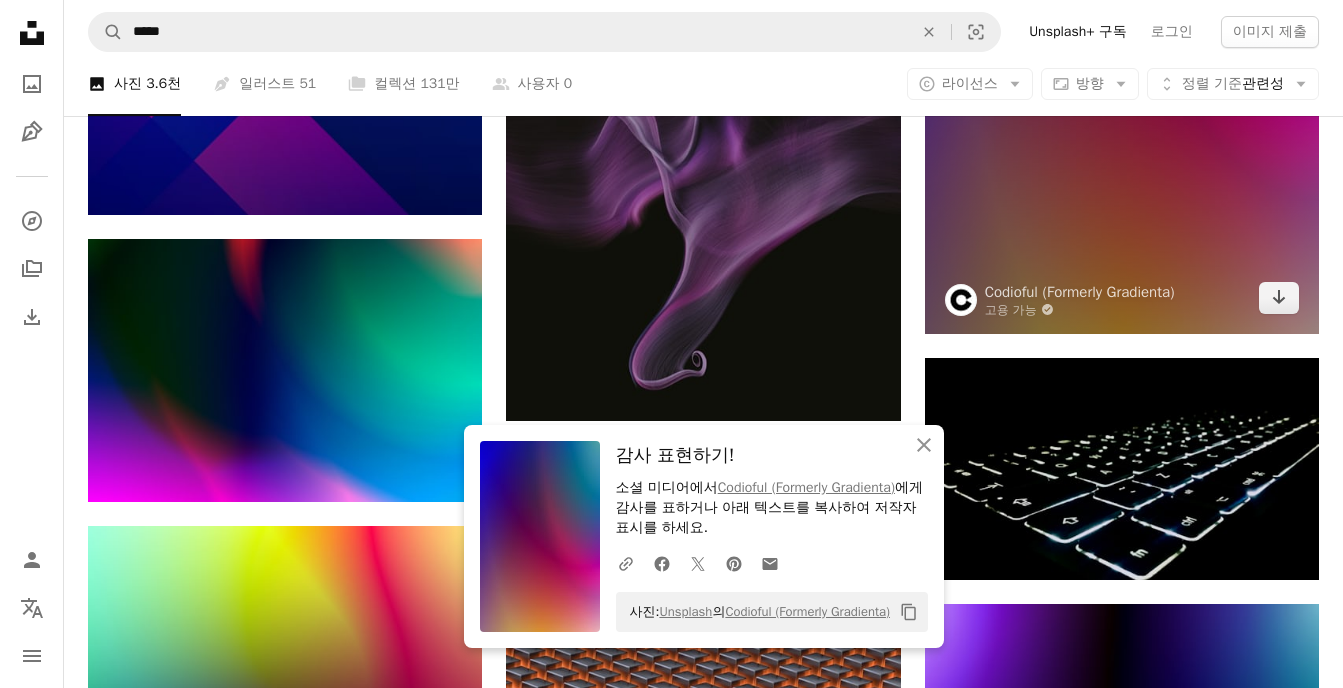 scroll, scrollTop: 28525, scrollLeft: 0, axis: vertical 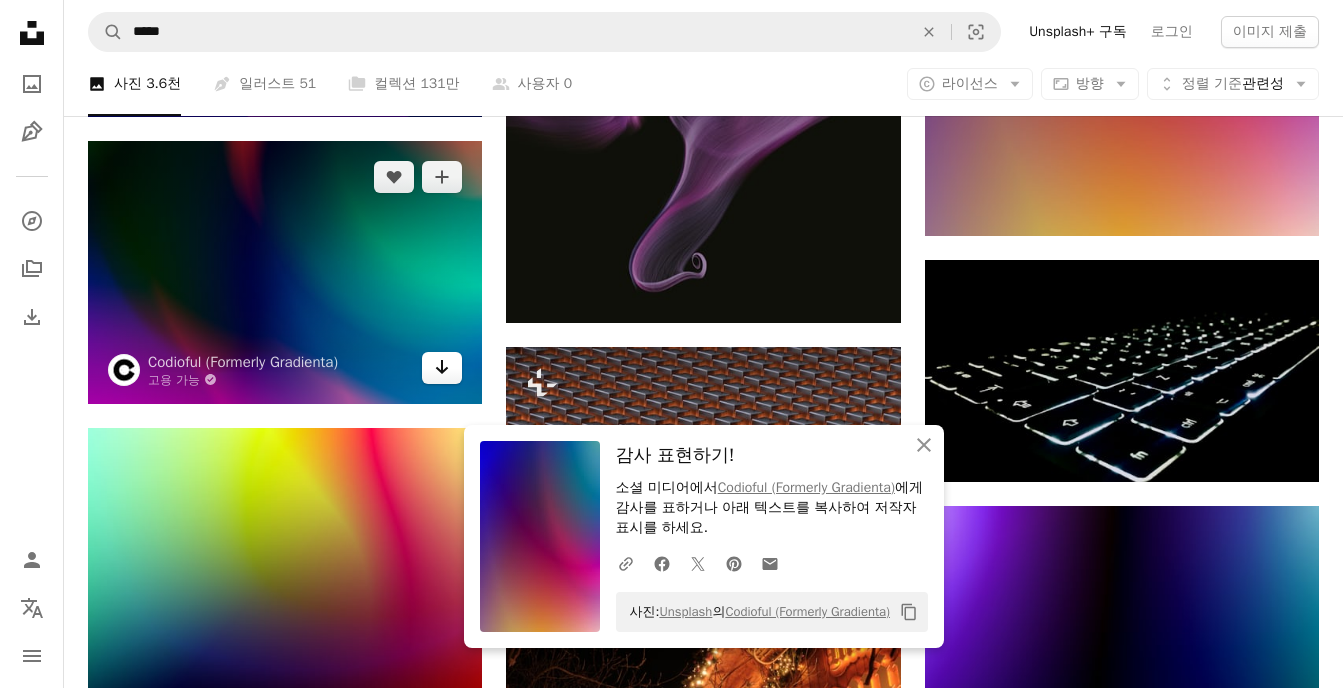click on "Arrow pointing down" 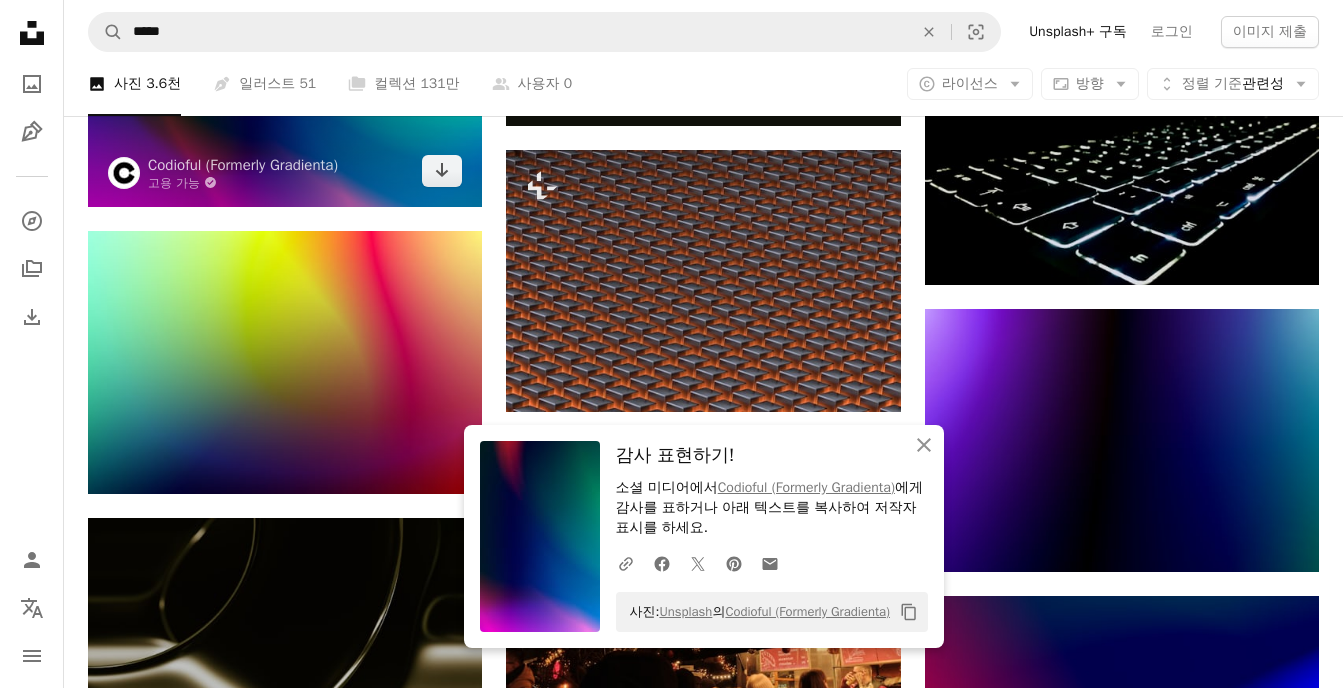 scroll, scrollTop: 28820, scrollLeft: 0, axis: vertical 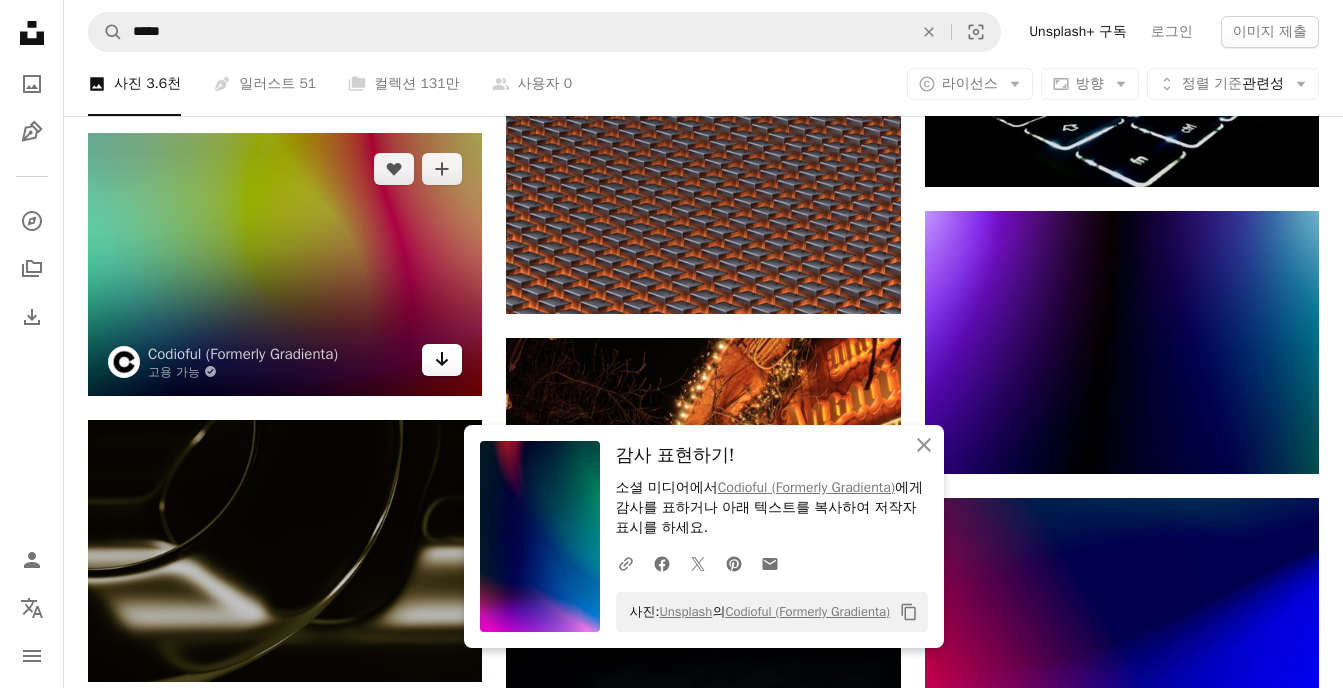 click 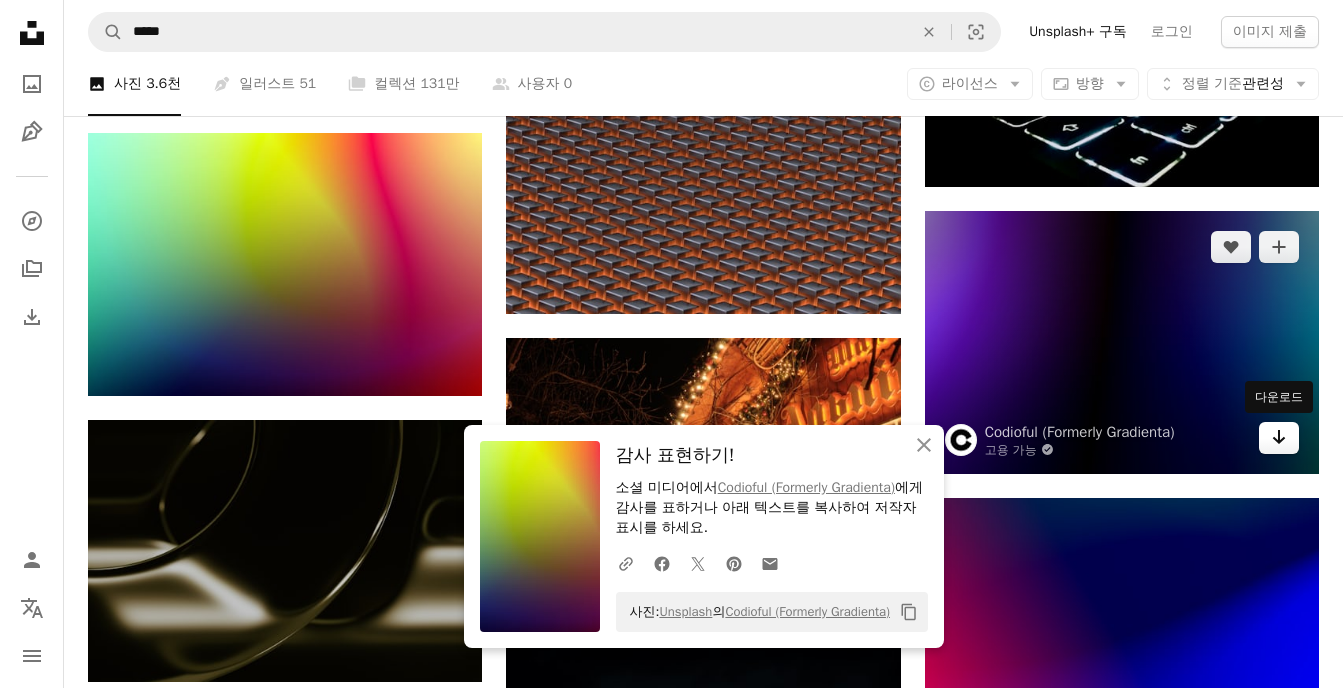 click on "Arrow pointing down" 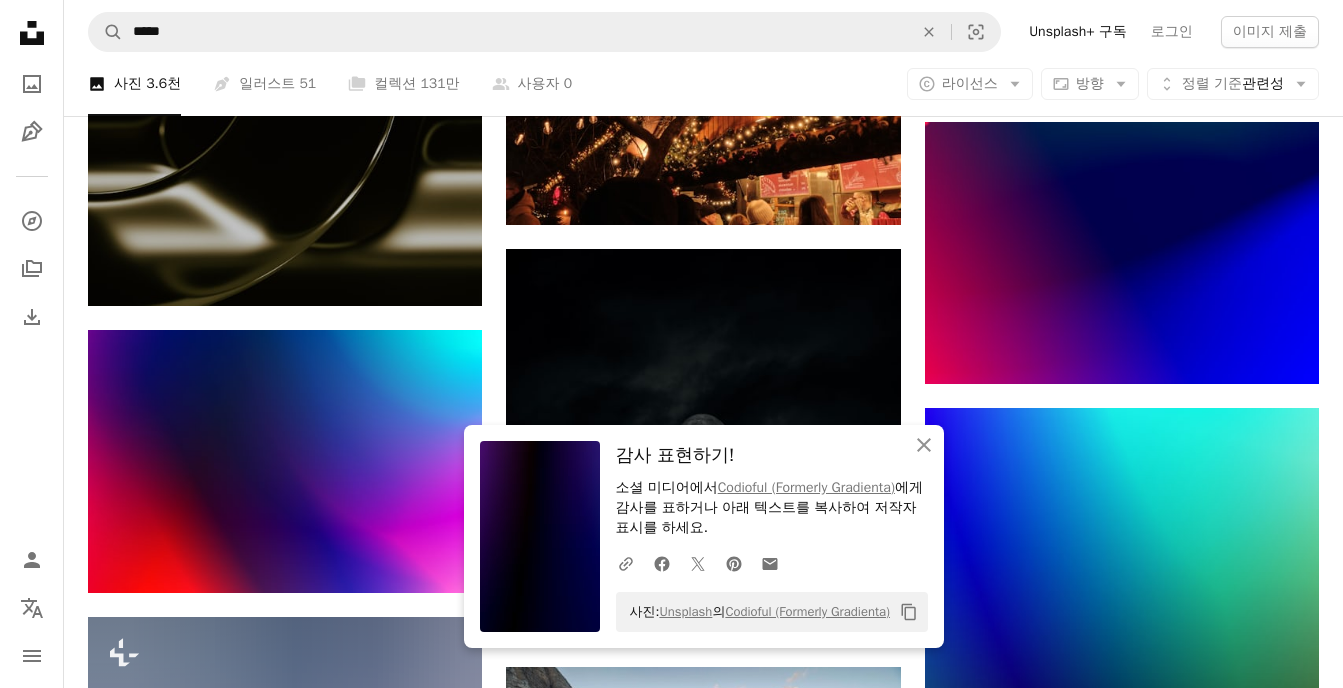 scroll, scrollTop: 29249, scrollLeft: 0, axis: vertical 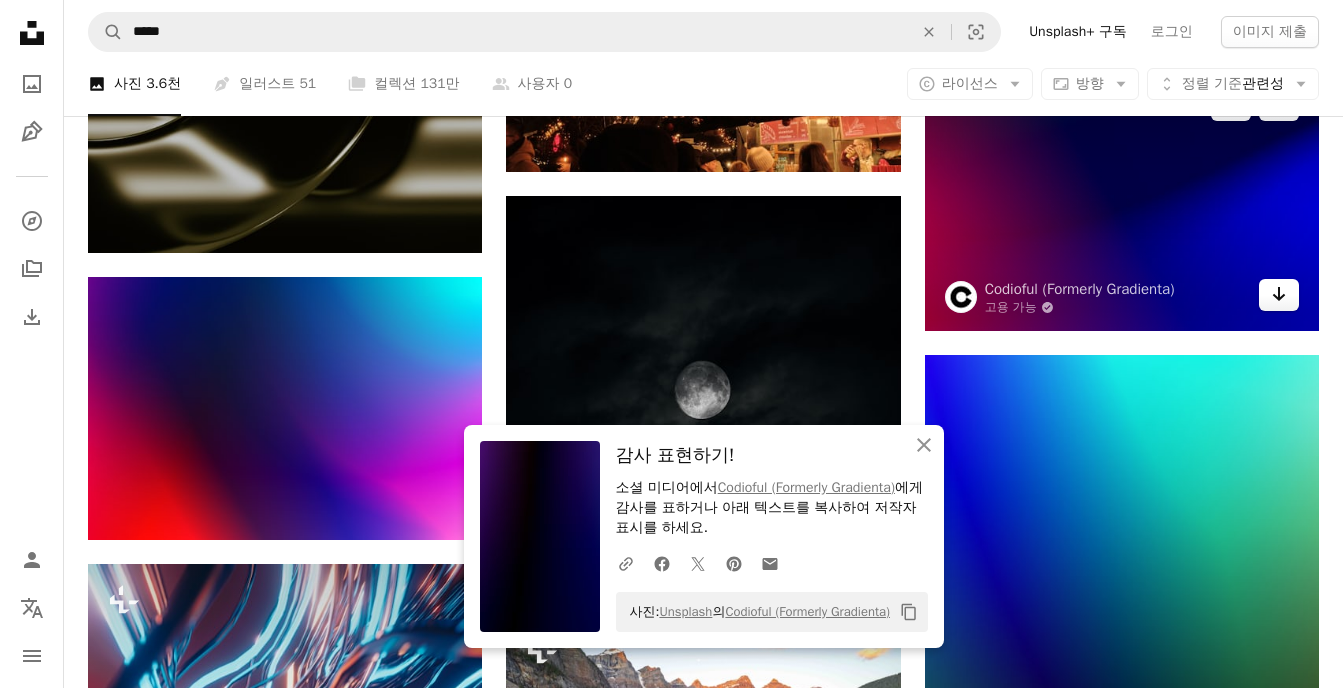 click on "Arrow pointing down" at bounding box center (1279, 295) 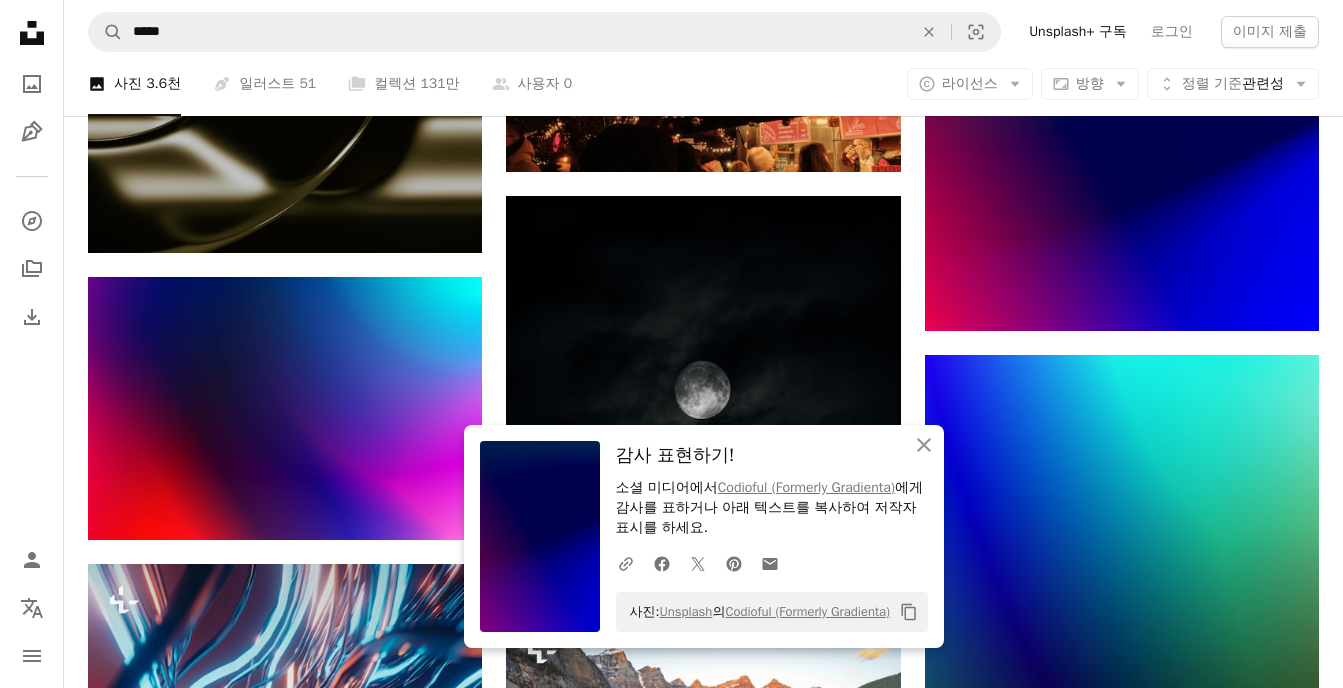 drag, startPoint x: 1353, startPoint y: 582, endPoint x: 1342, endPoint y: 610, distance: 30.083218 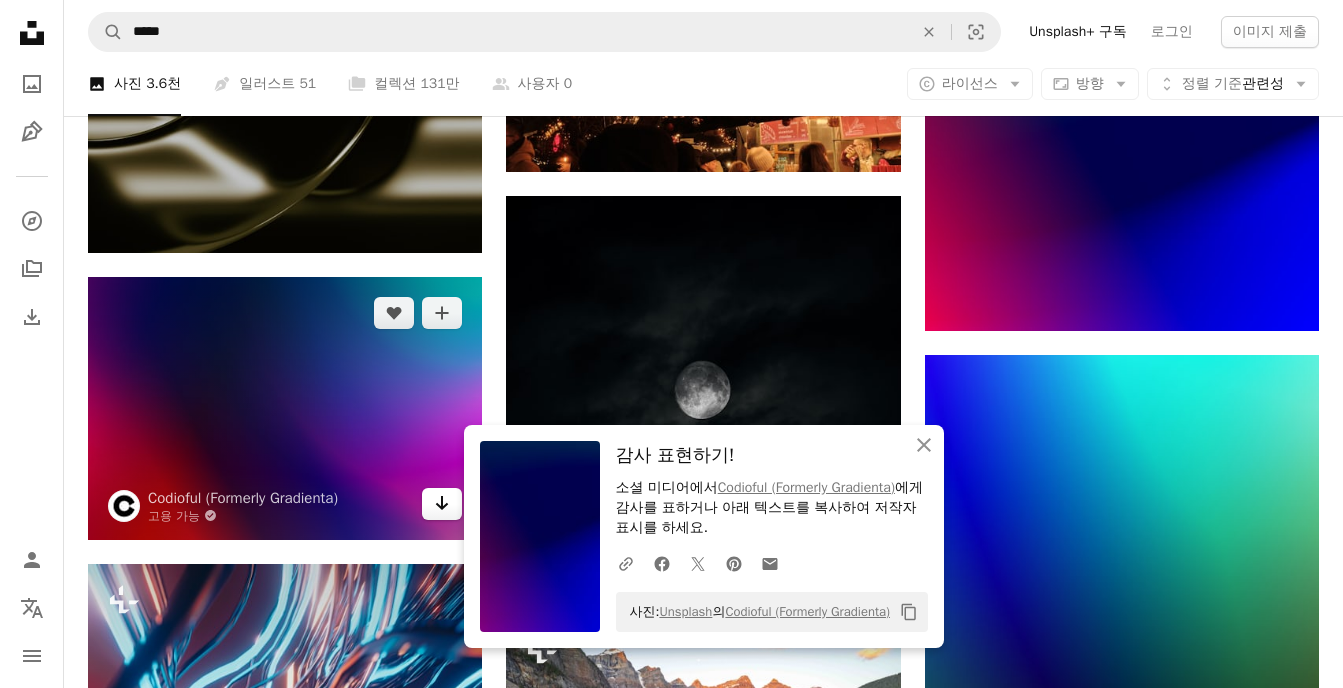 click 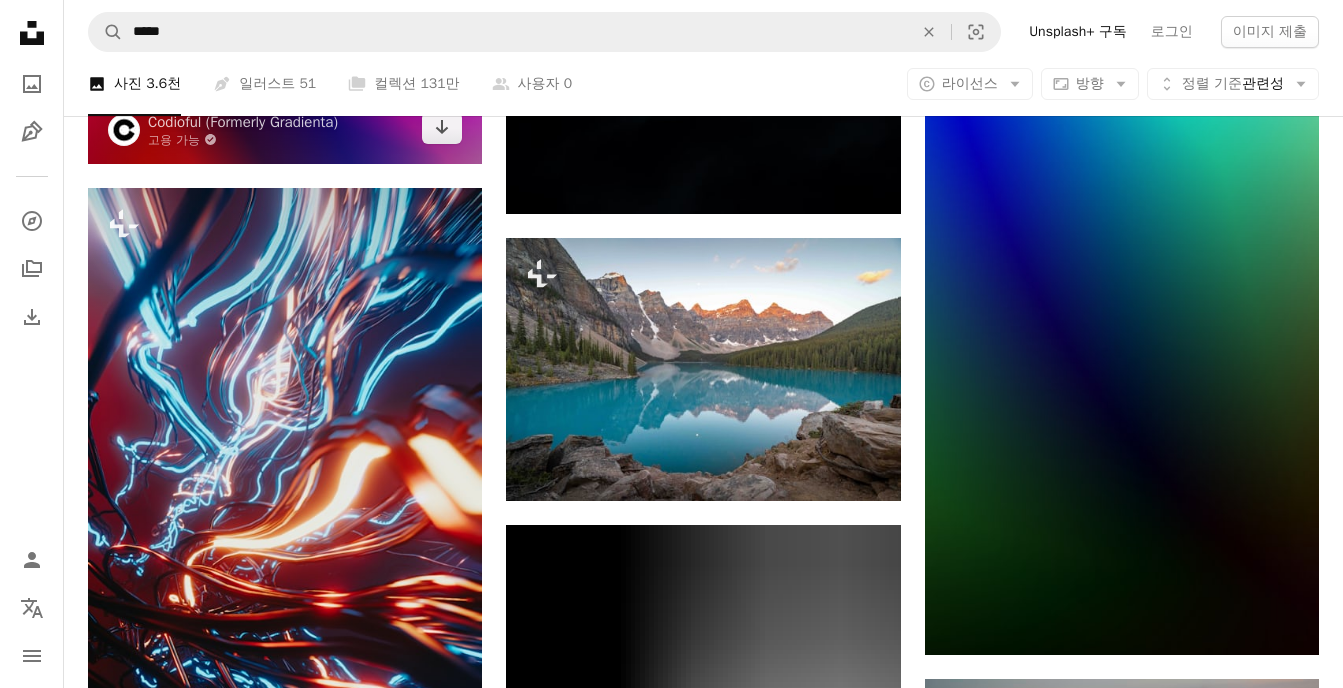 scroll, scrollTop: 29678, scrollLeft: 0, axis: vertical 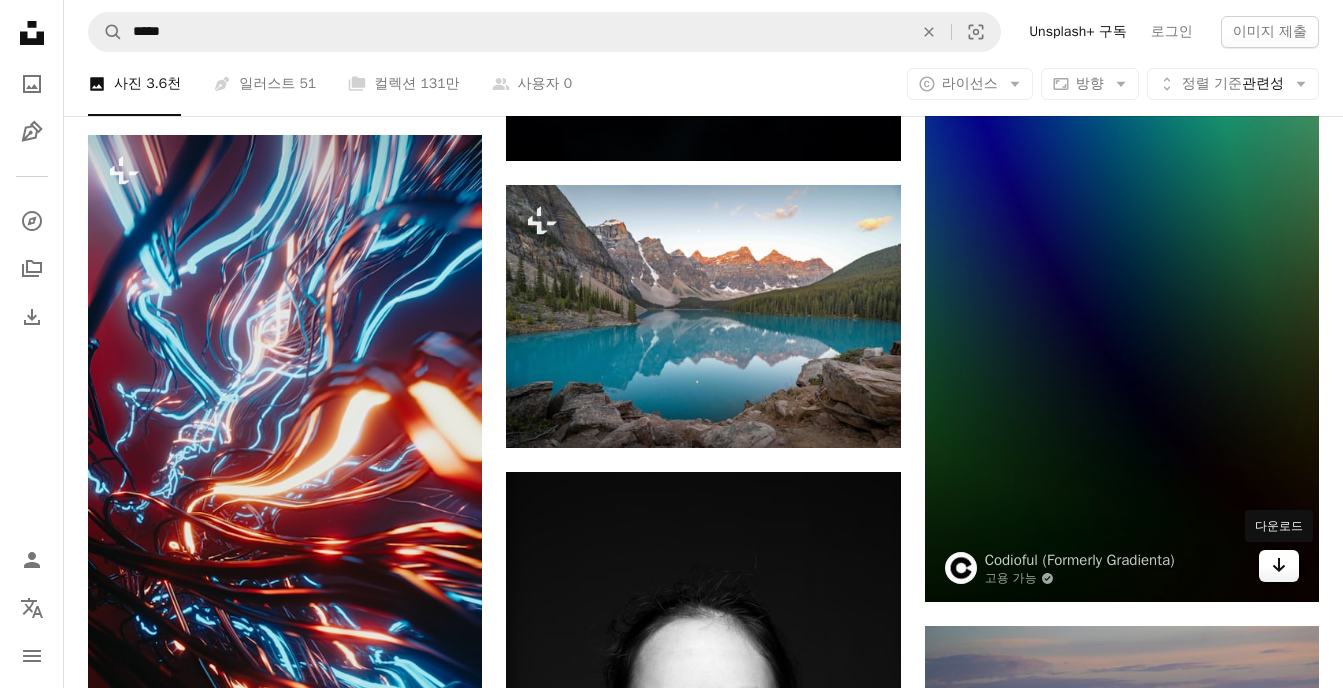click 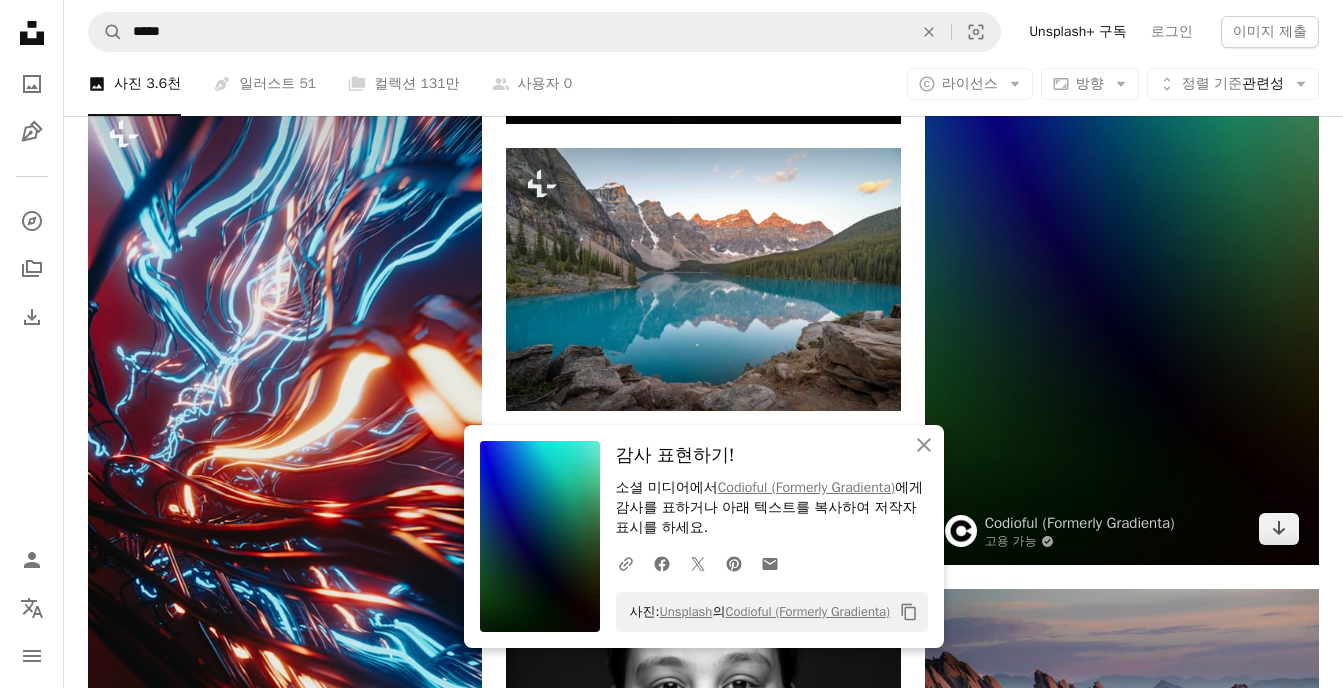 scroll, scrollTop: 30280, scrollLeft: 0, axis: vertical 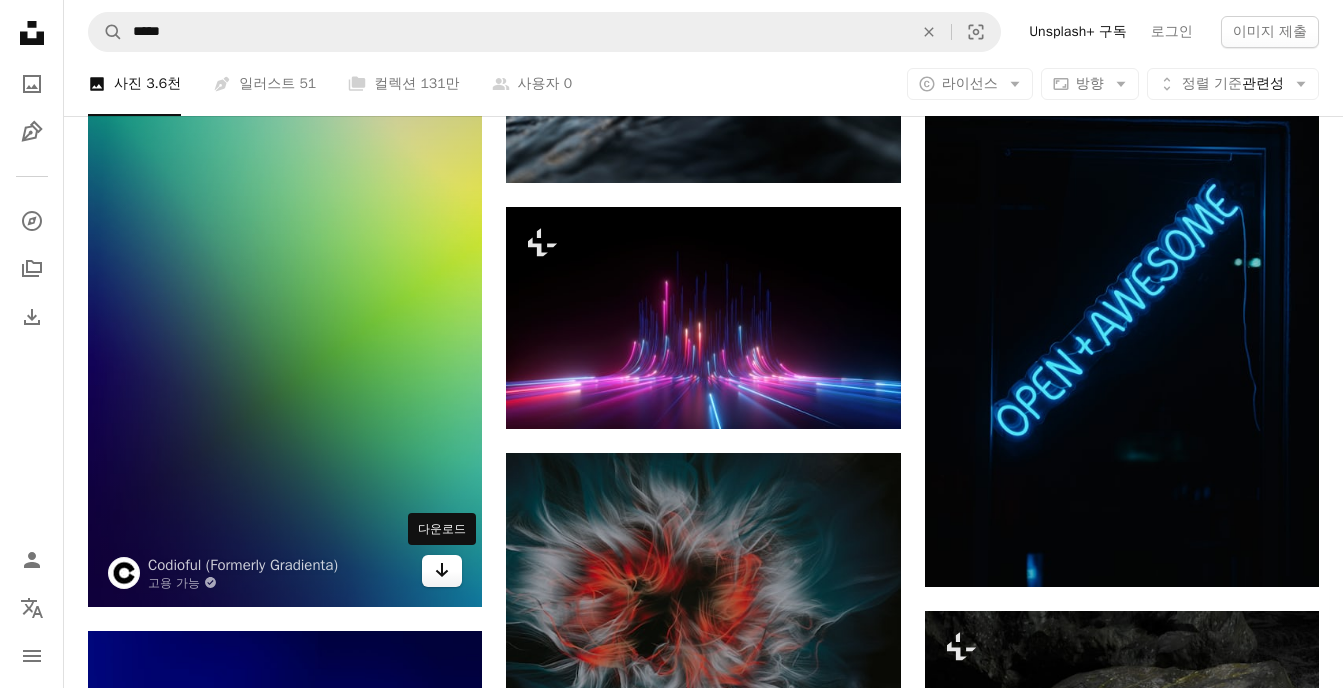 click on "Arrow pointing down" 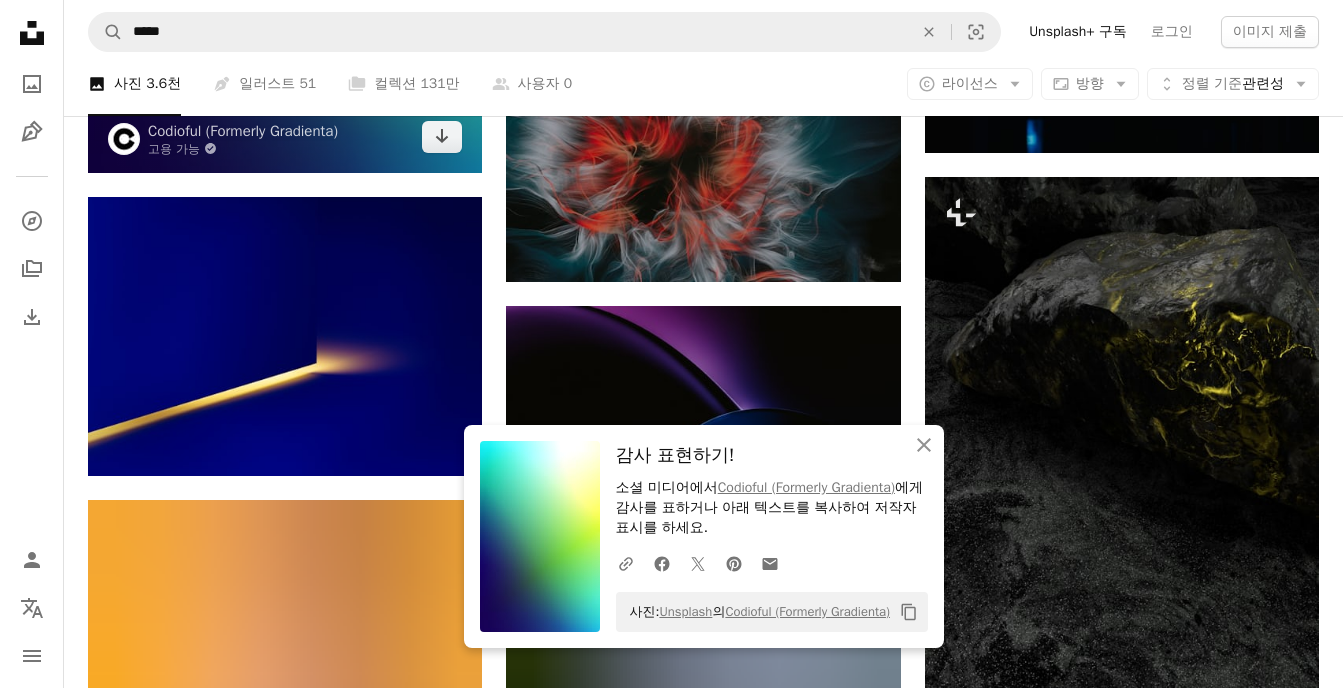 scroll, scrollTop: 31949, scrollLeft: 0, axis: vertical 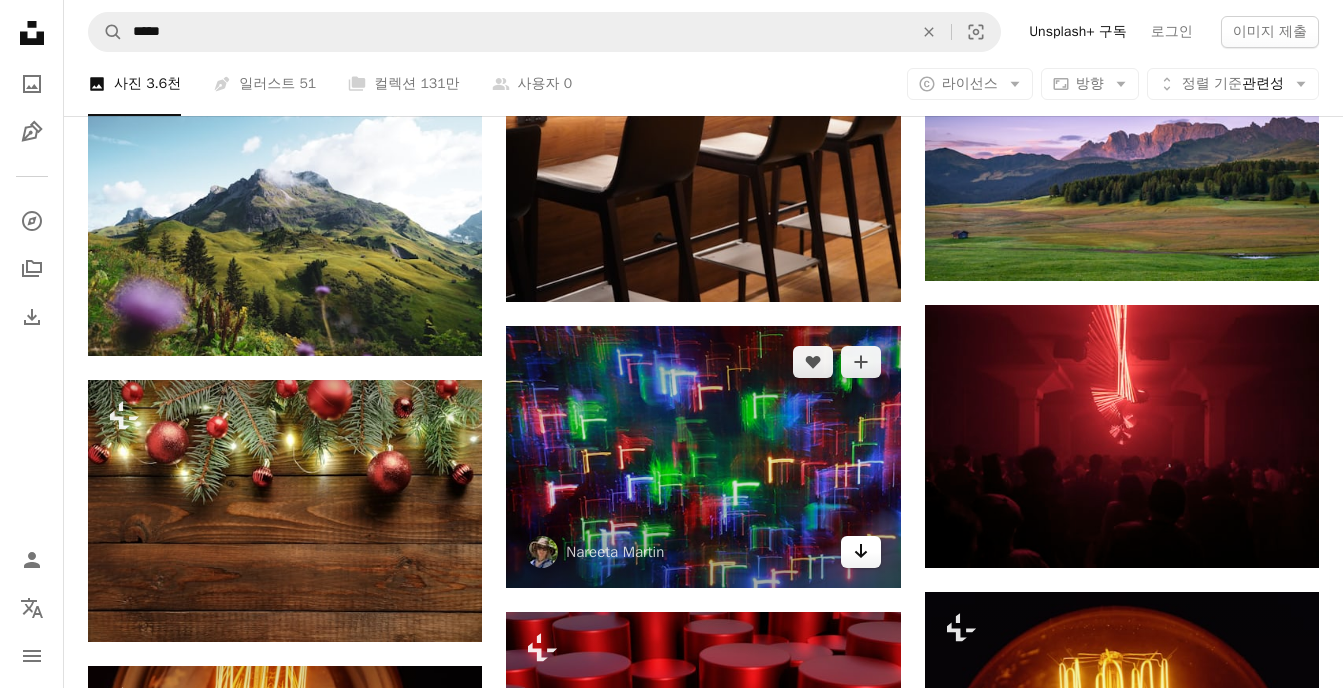 click on "Arrow pointing down" at bounding box center (861, 552) 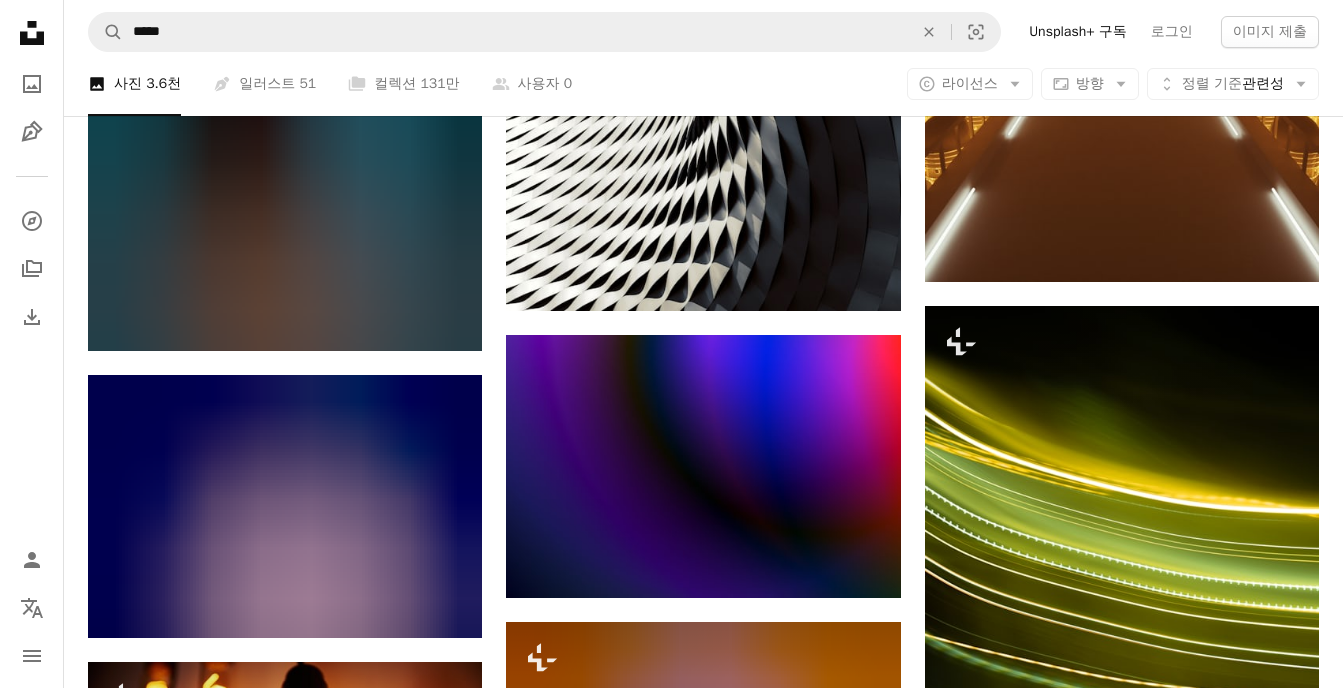 scroll, scrollTop: 38093, scrollLeft: 0, axis: vertical 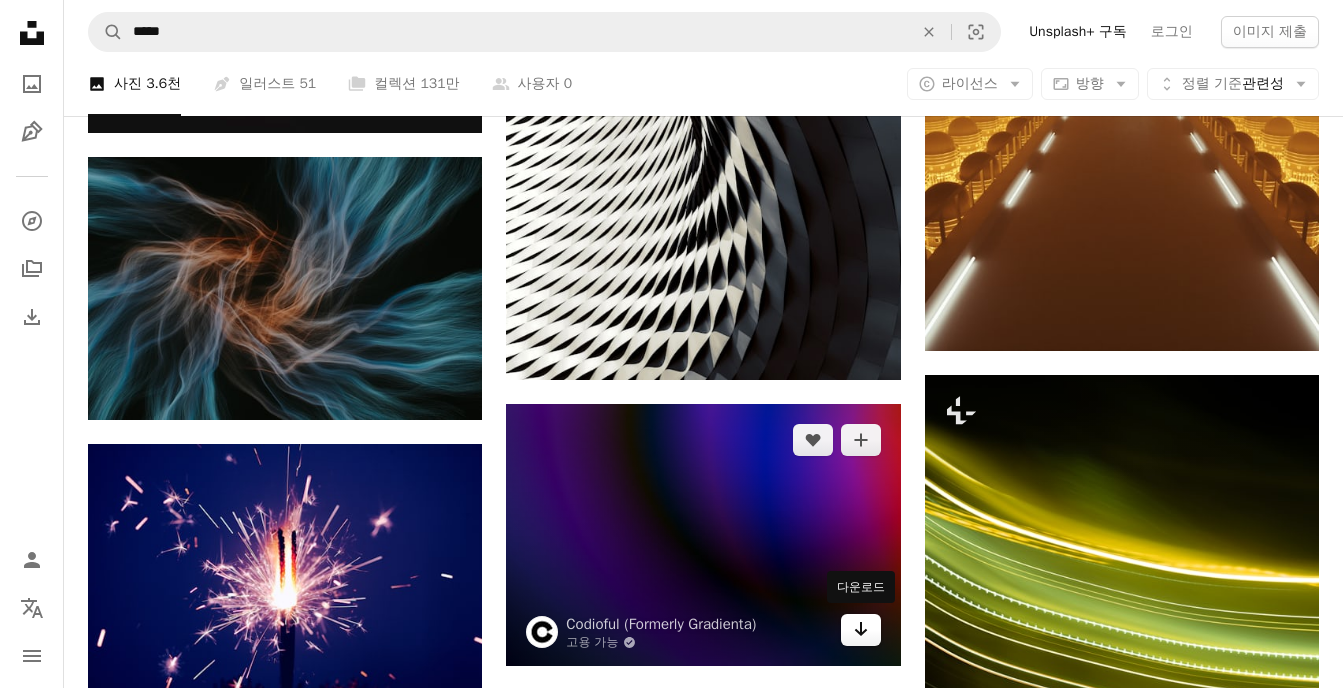 click 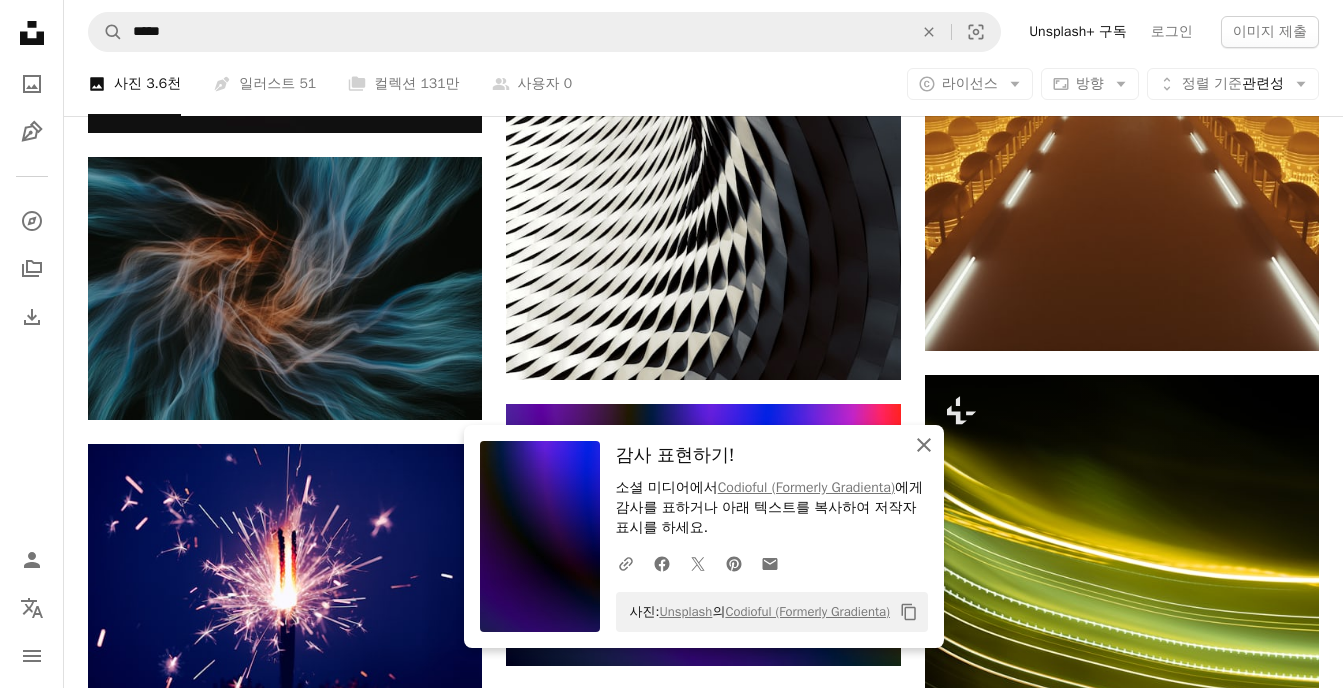 drag, startPoint x: 1351, startPoint y: 579, endPoint x: 922, endPoint y: 442, distance: 450.3443 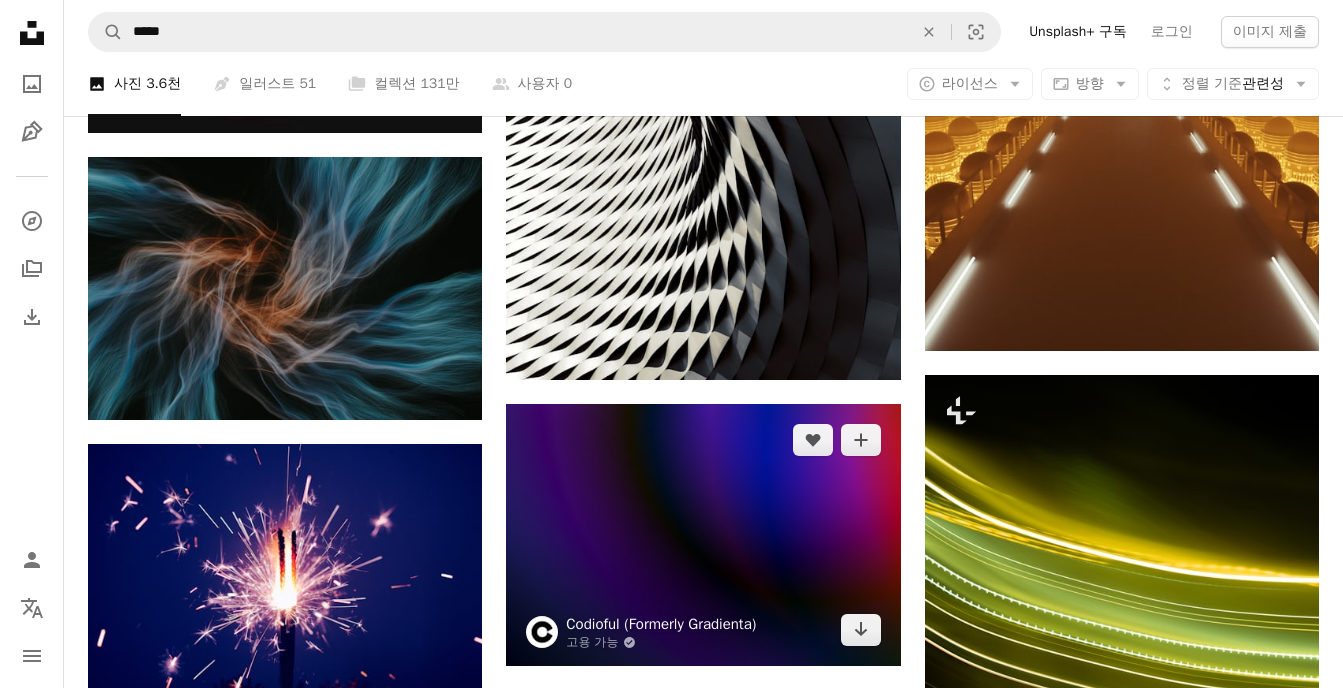 click on "Codioful (Formerly Gradienta)" at bounding box center [661, 624] 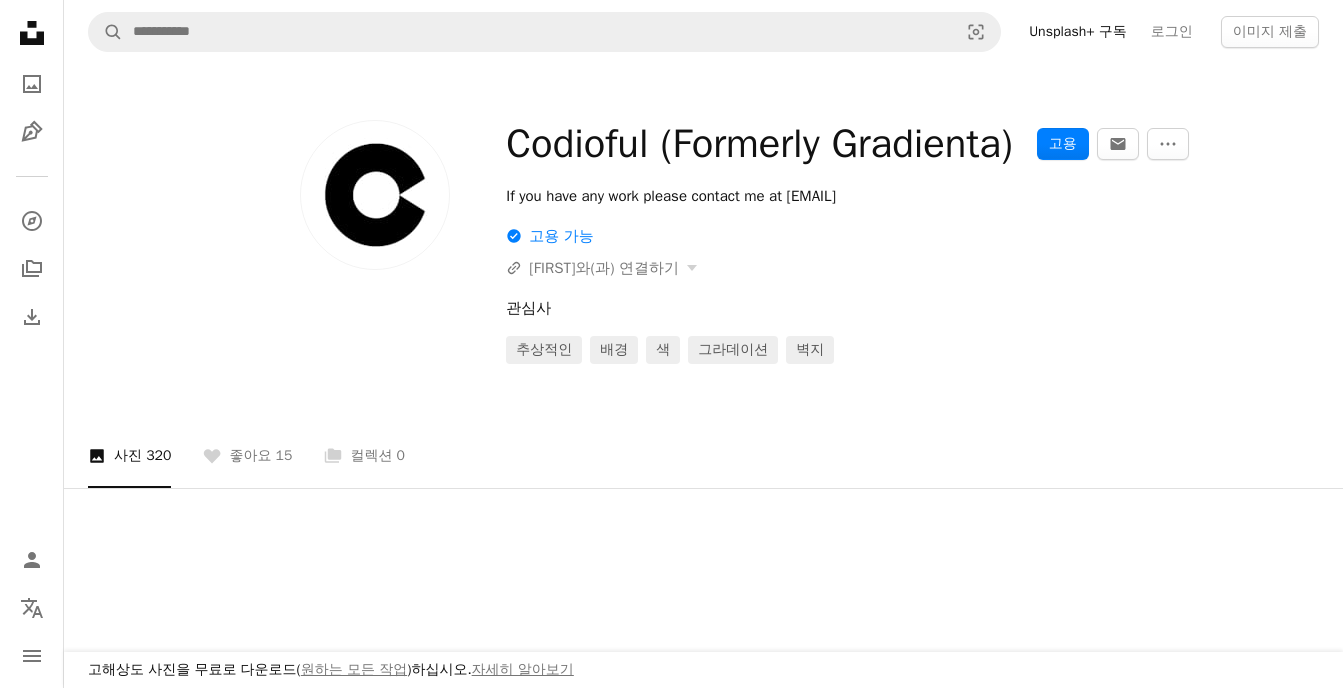 scroll, scrollTop: 0, scrollLeft: 0, axis: both 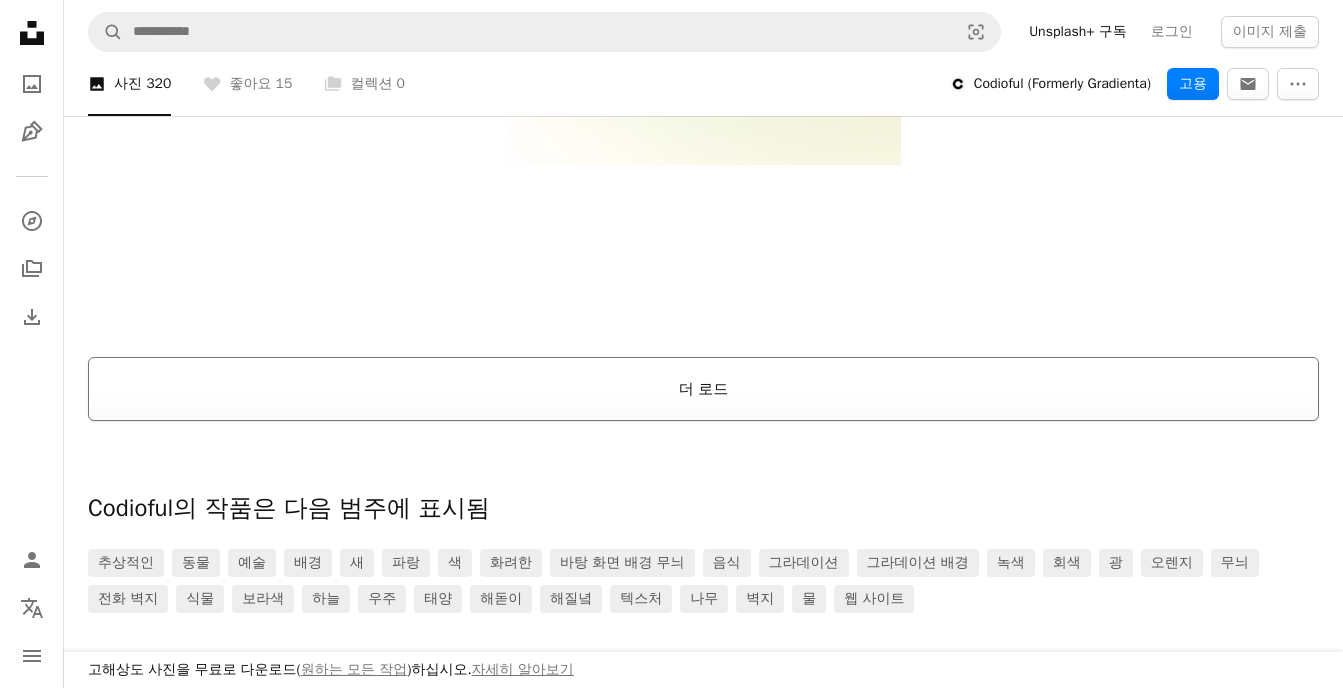 click on "더 로드" at bounding box center [703, 389] 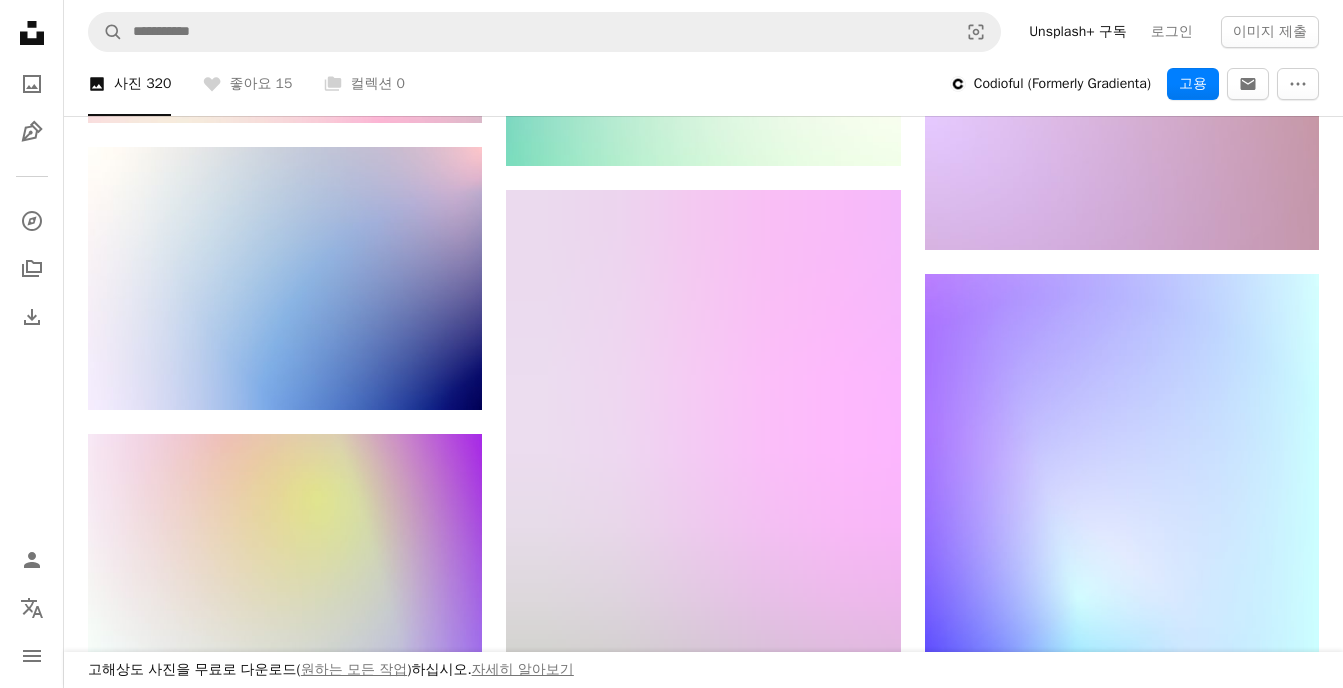 scroll, scrollTop: 7650, scrollLeft: 0, axis: vertical 